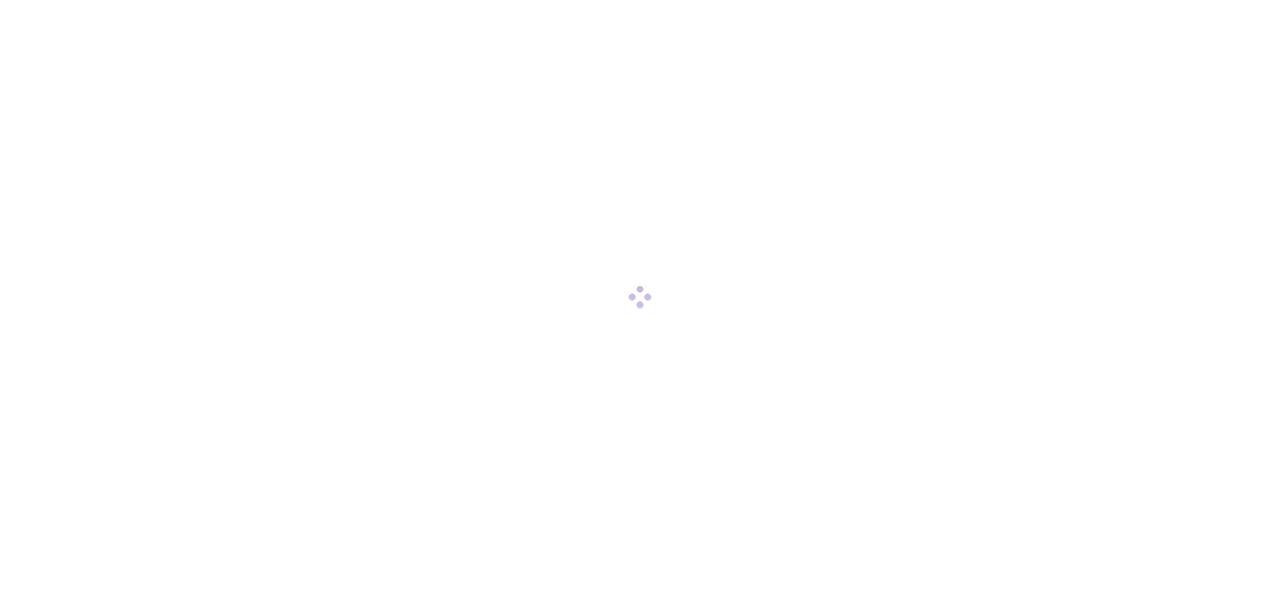scroll, scrollTop: 0, scrollLeft: 0, axis: both 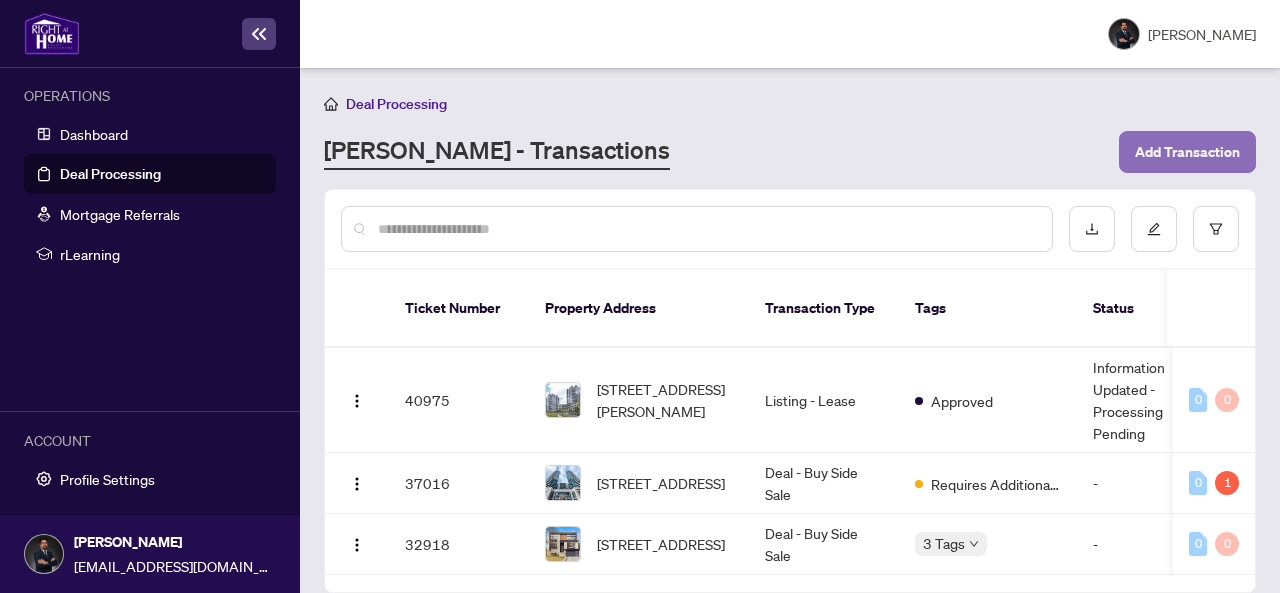 click on "Add Transaction" at bounding box center (1187, 152) 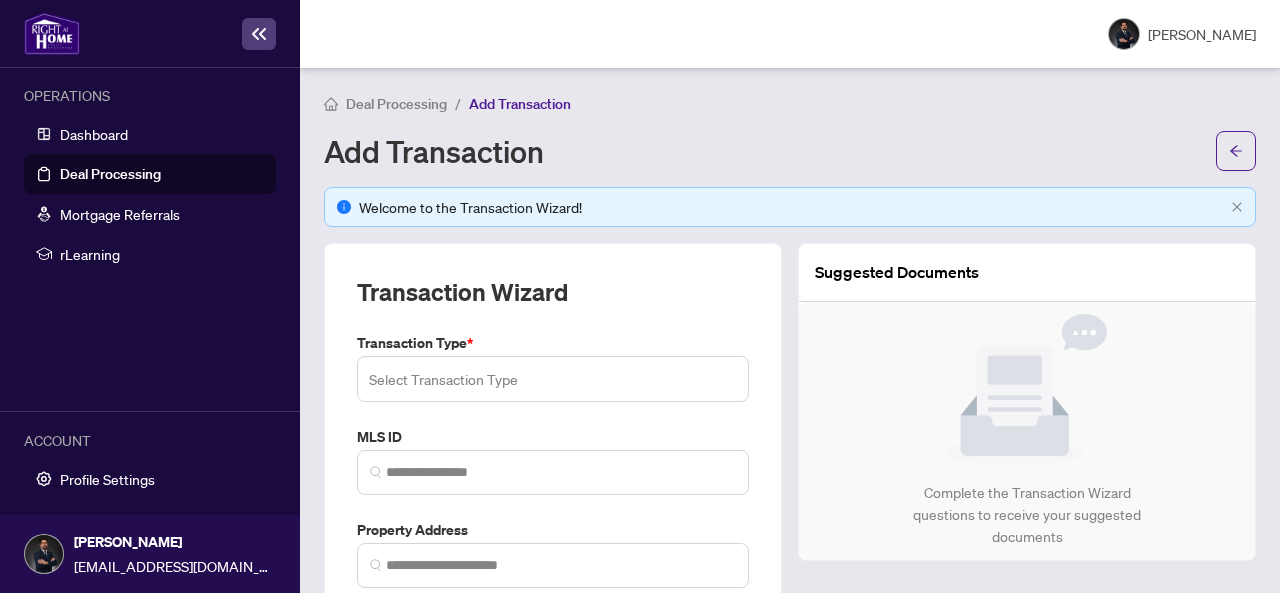click at bounding box center (553, 379) 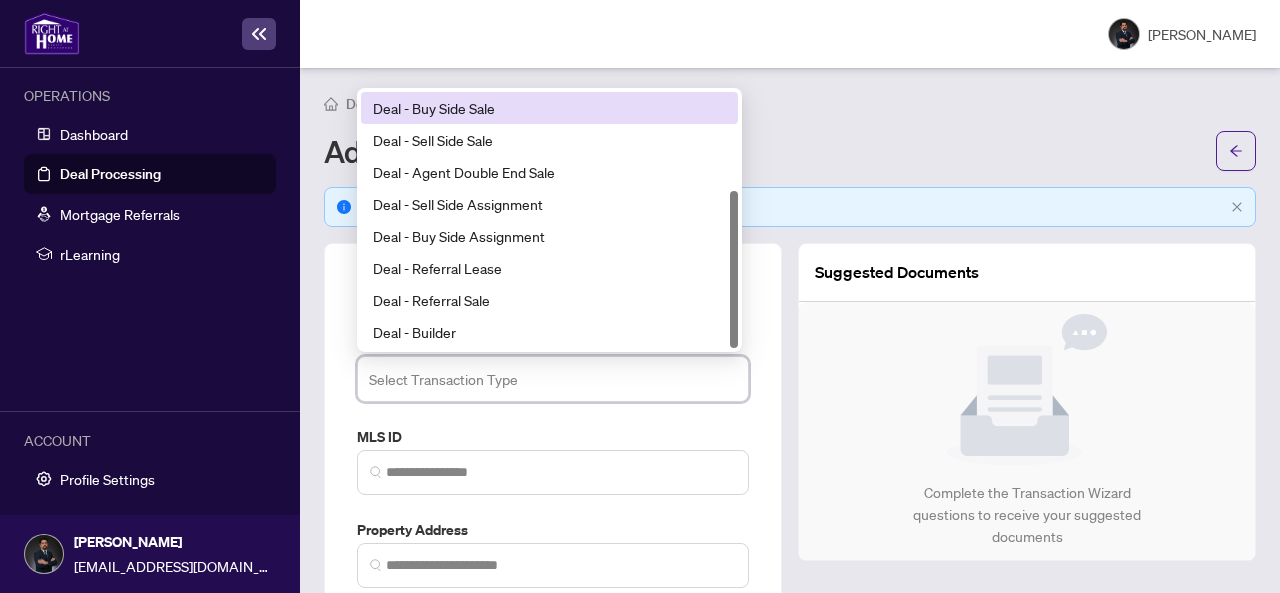 scroll, scrollTop: 0, scrollLeft: 0, axis: both 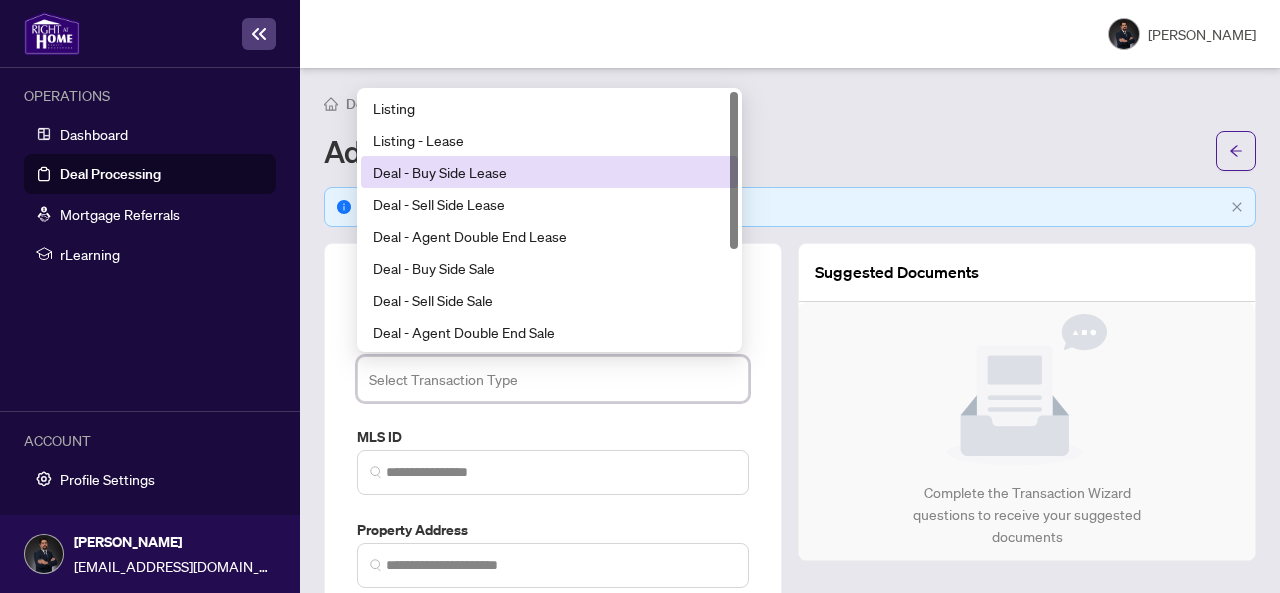 click on "Deal - Buy Side Lease" at bounding box center [549, 172] 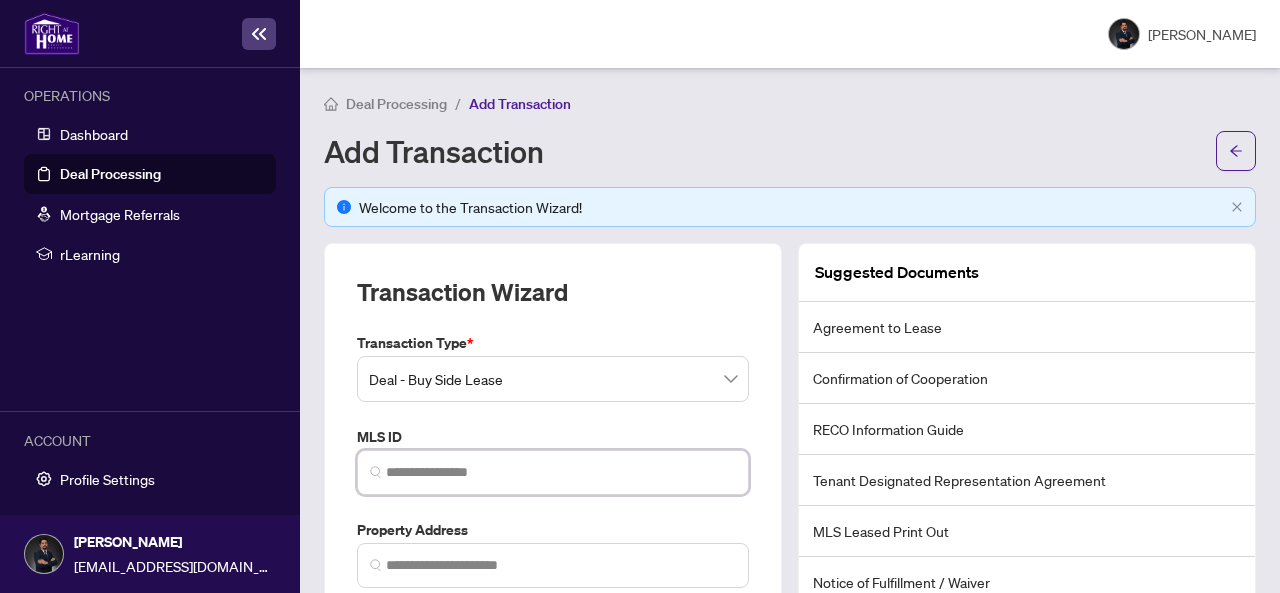 paste on "*********" 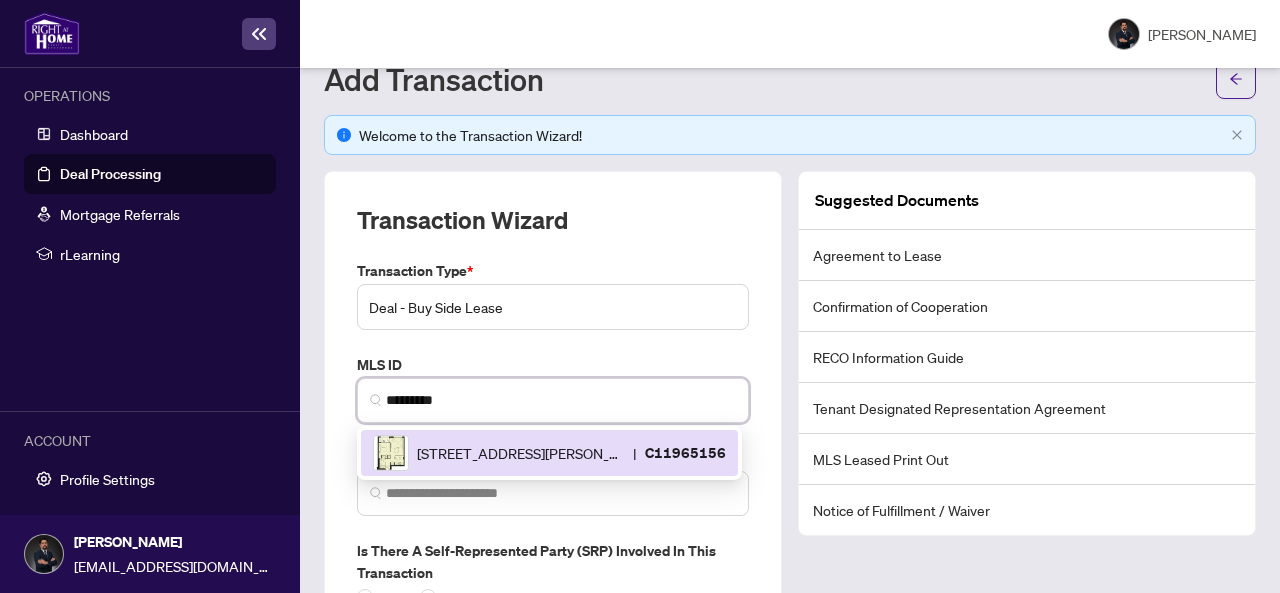 scroll, scrollTop: 100, scrollLeft: 0, axis: vertical 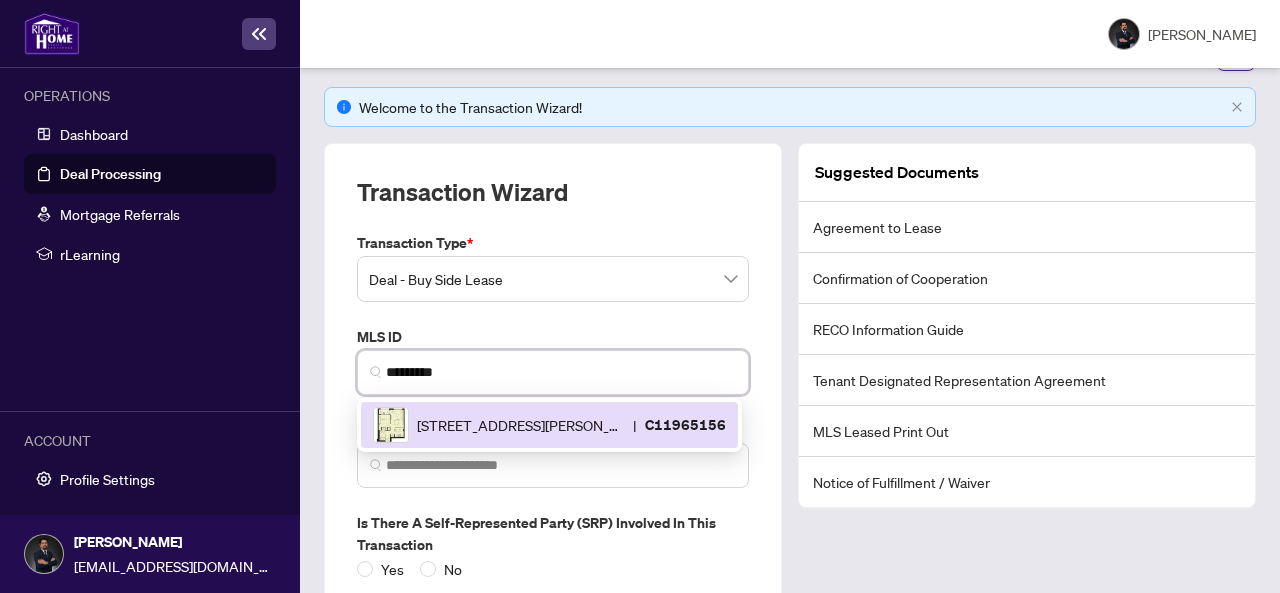 click on "[STREET_ADDRESS][PERSON_NAME]" at bounding box center [521, 425] 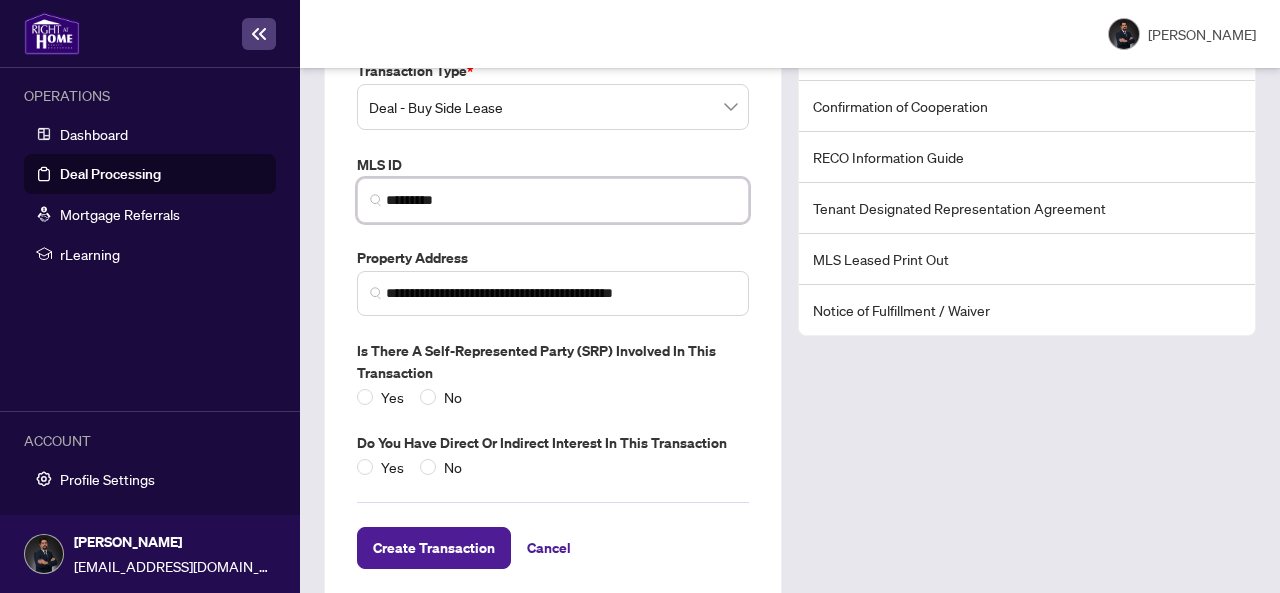 scroll, scrollTop: 300, scrollLeft: 0, axis: vertical 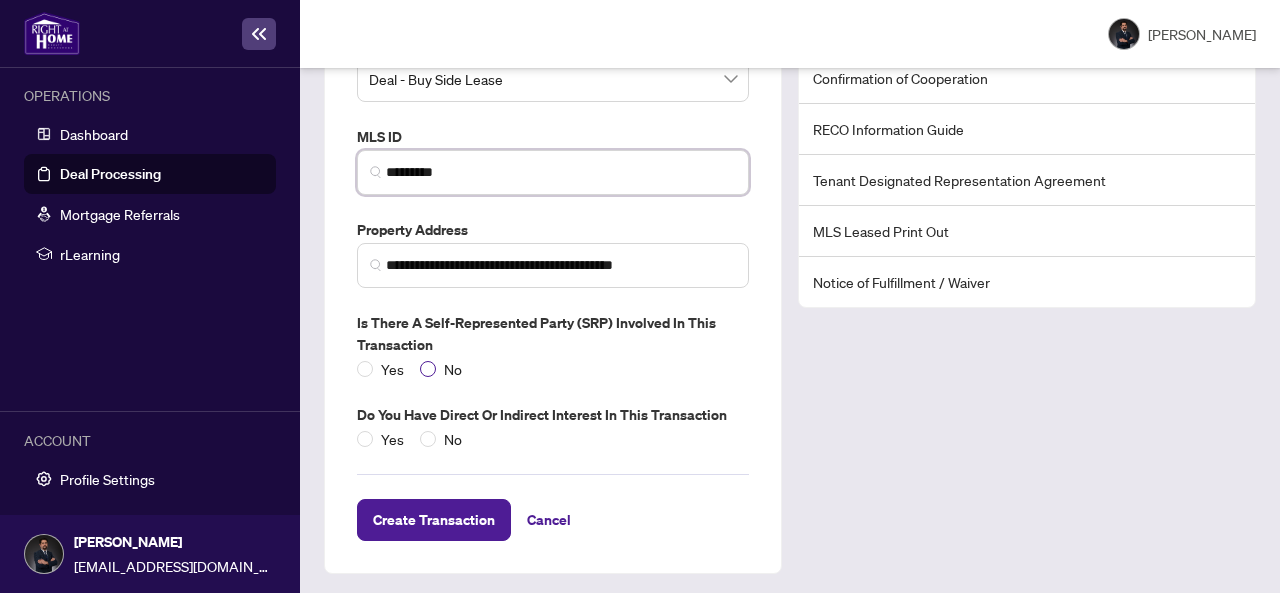 type on "*********" 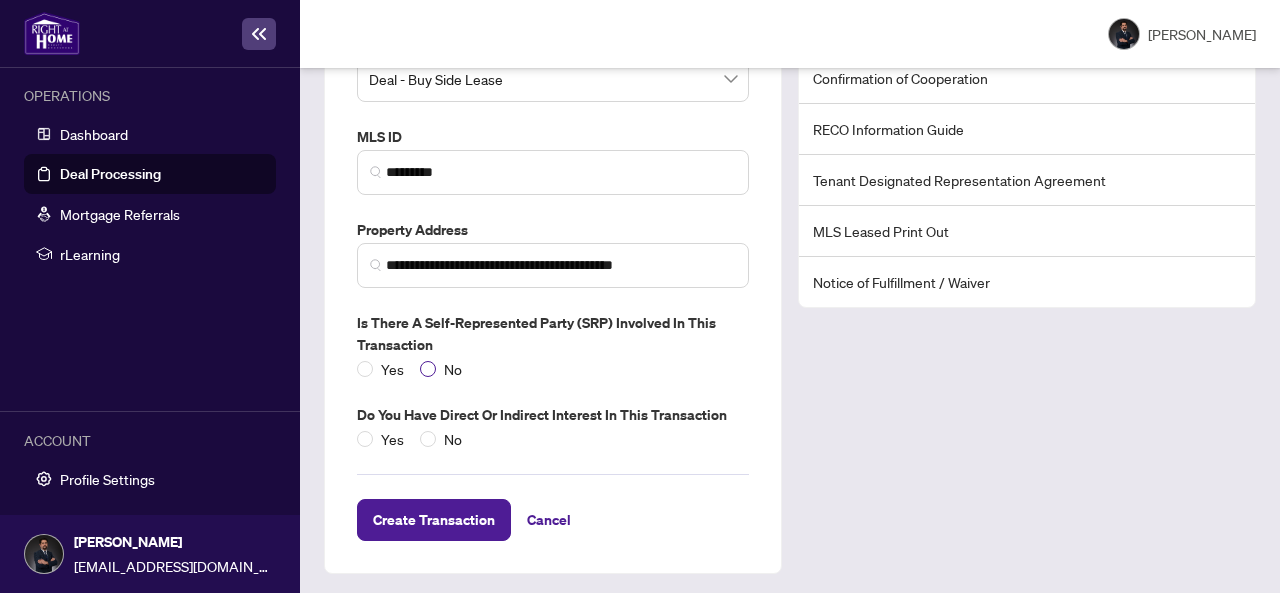 click on "No" at bounding box center [453, 369] 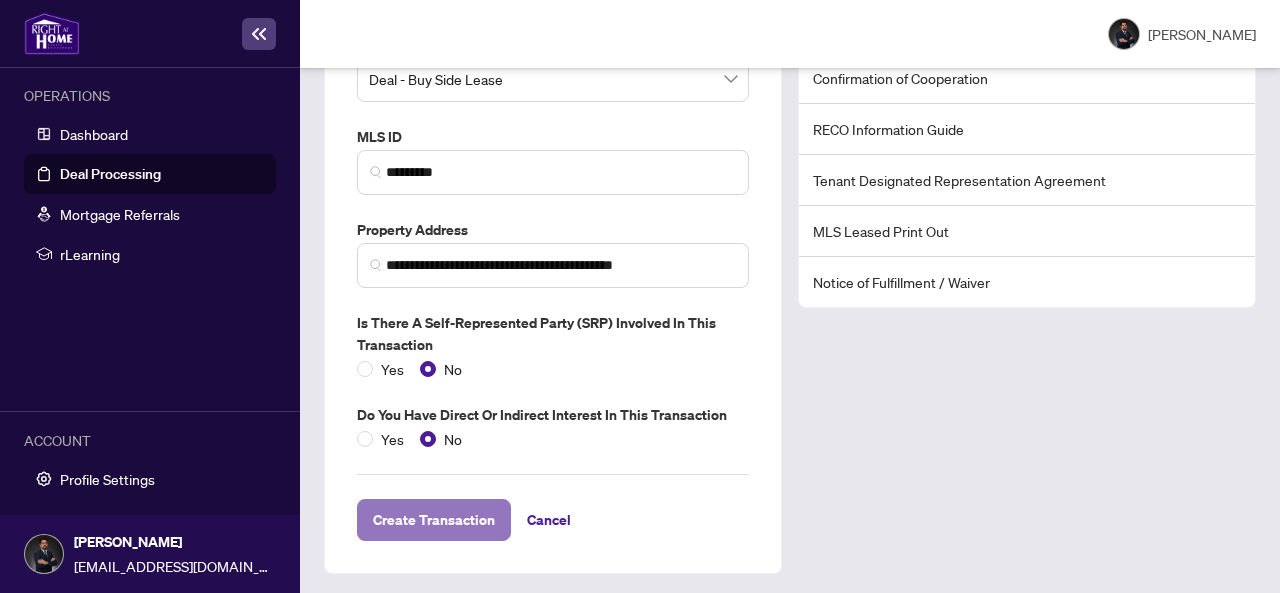 click on "Create Transaction" at bounding box center (434, 520) 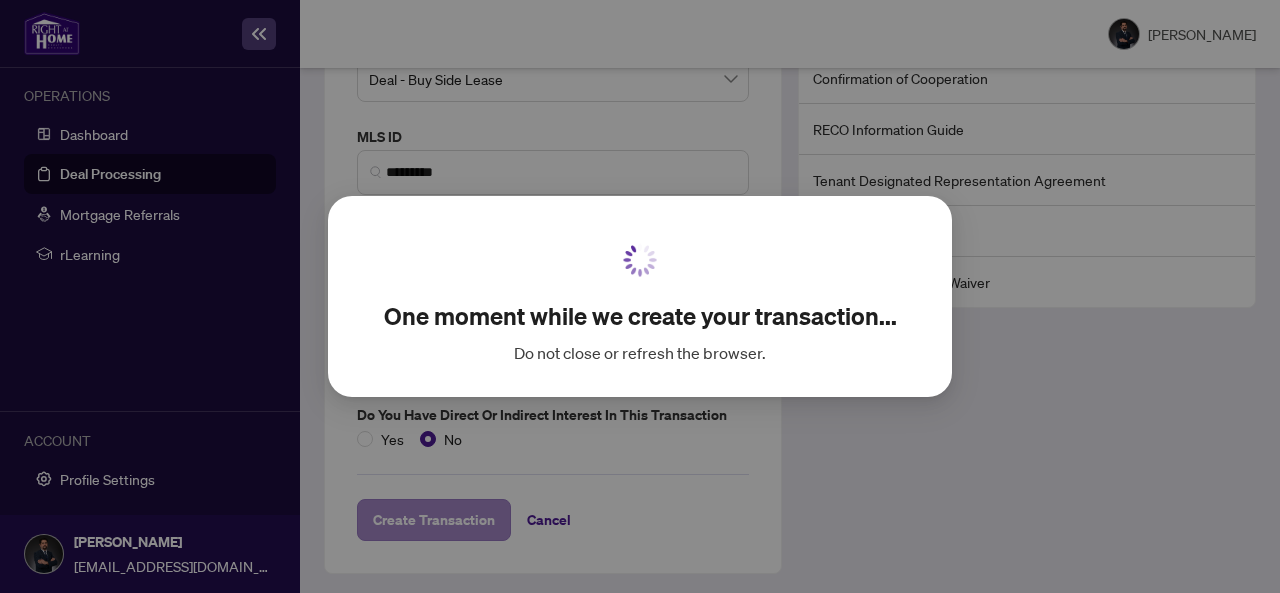 scroll, scrollTop: 120, scrollLeft: 0, axis: vertical 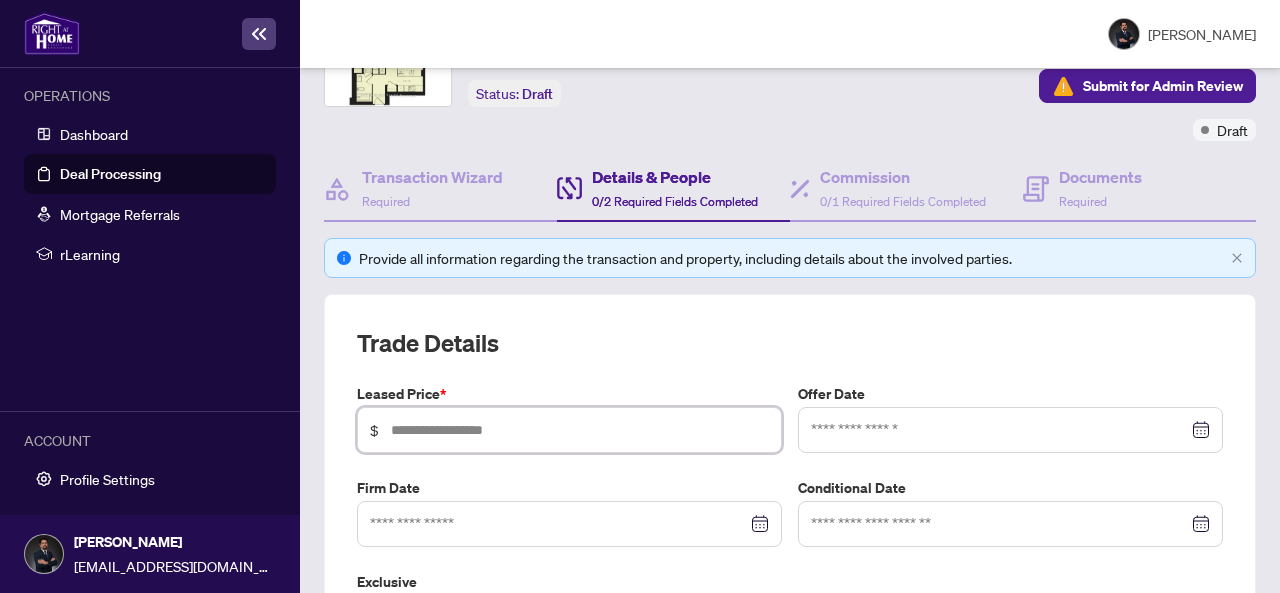 click at bounding box center (580, 430) 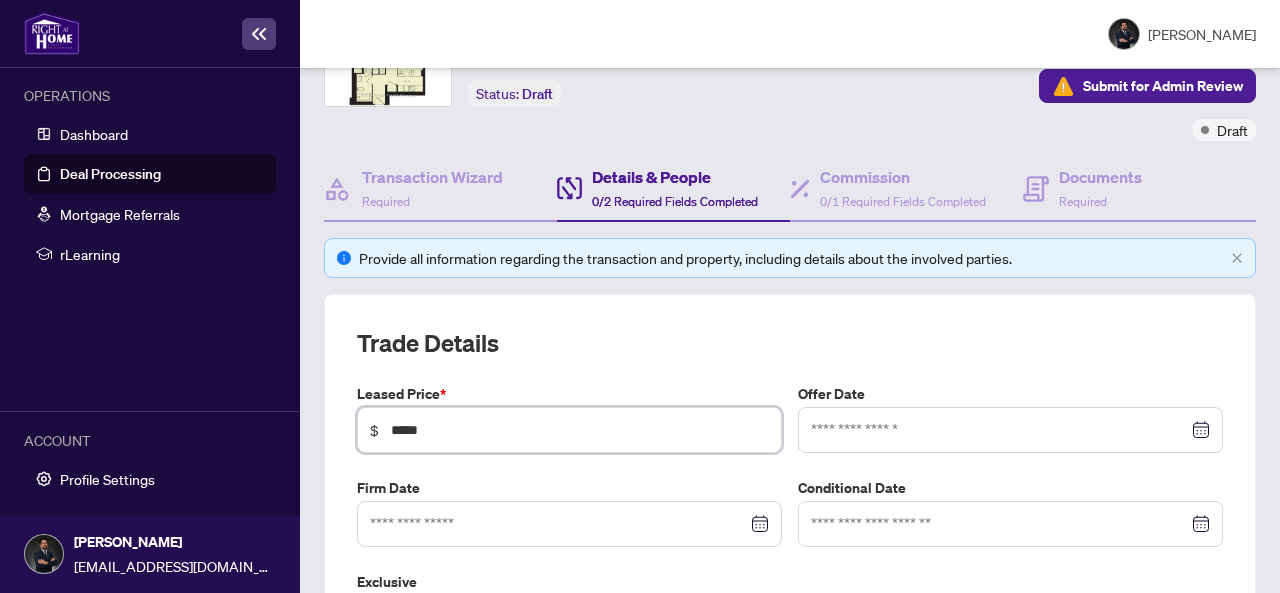 click at bounding box center (1010, 430) 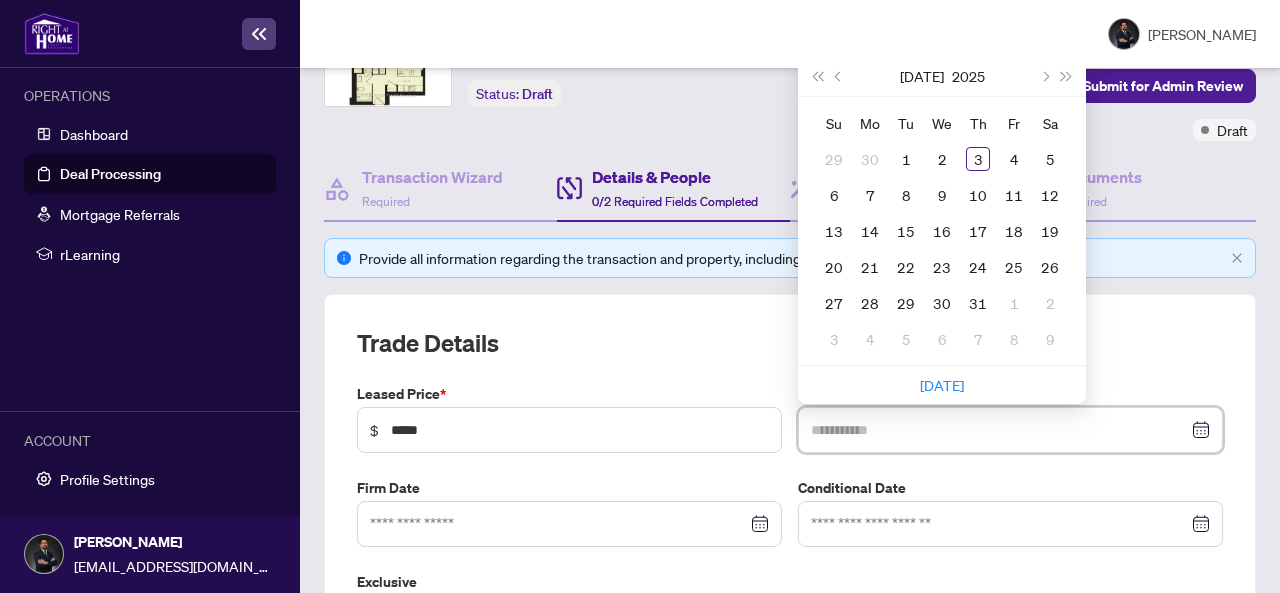 type on "**********" 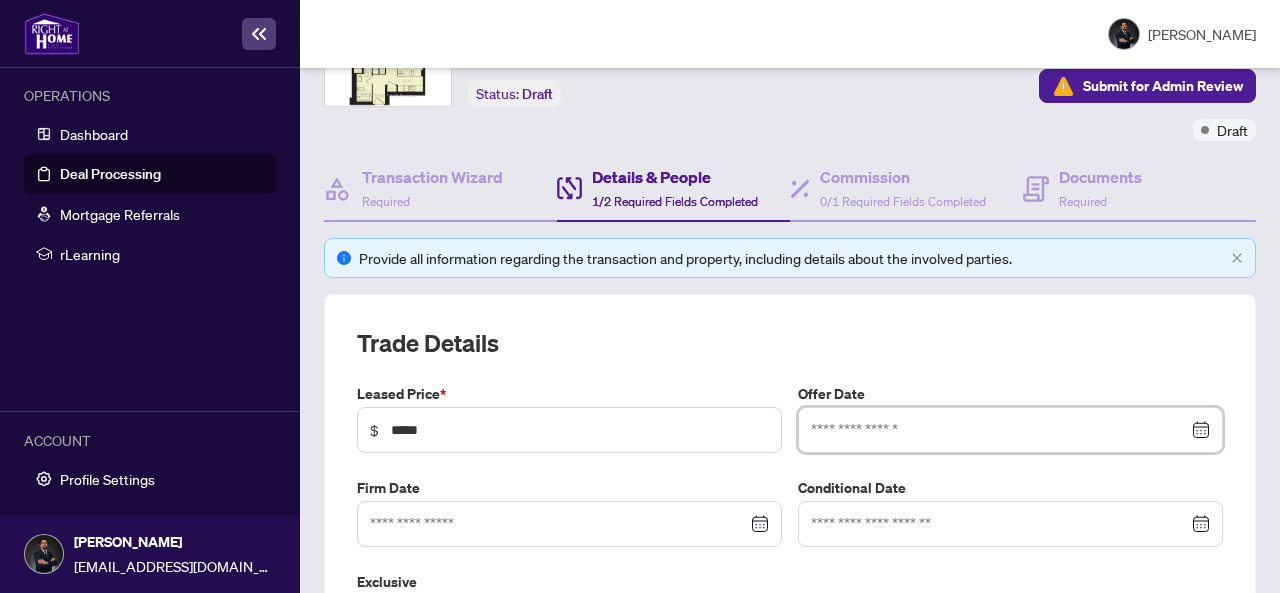 click at bounding box center [1010, 430] 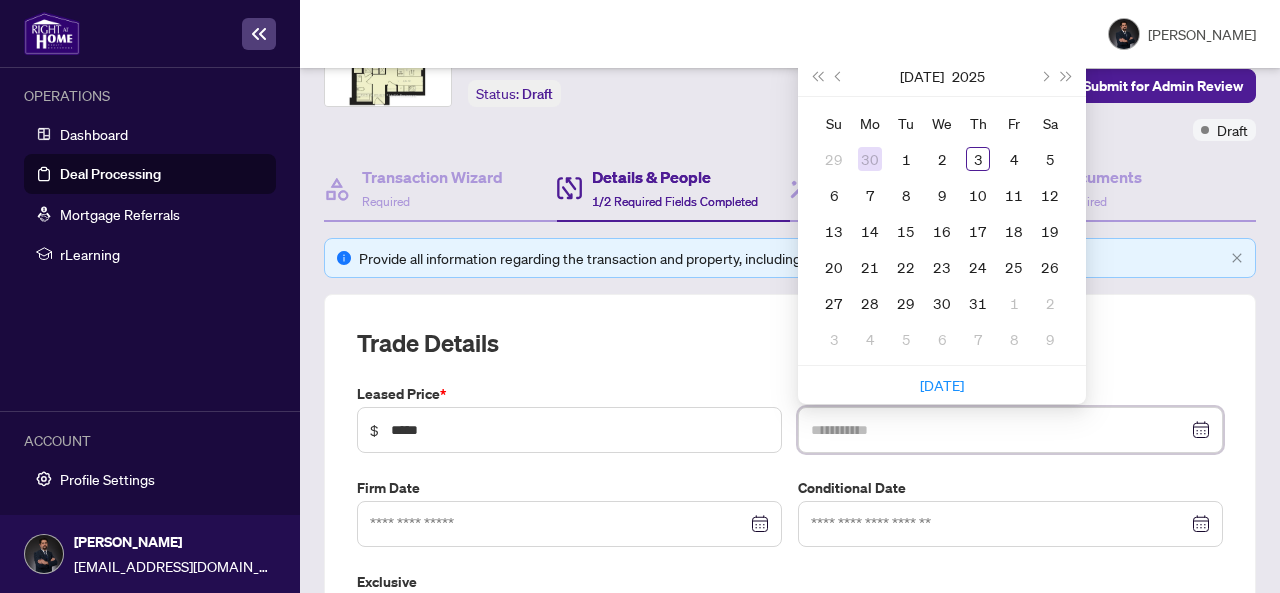 type on "**********" 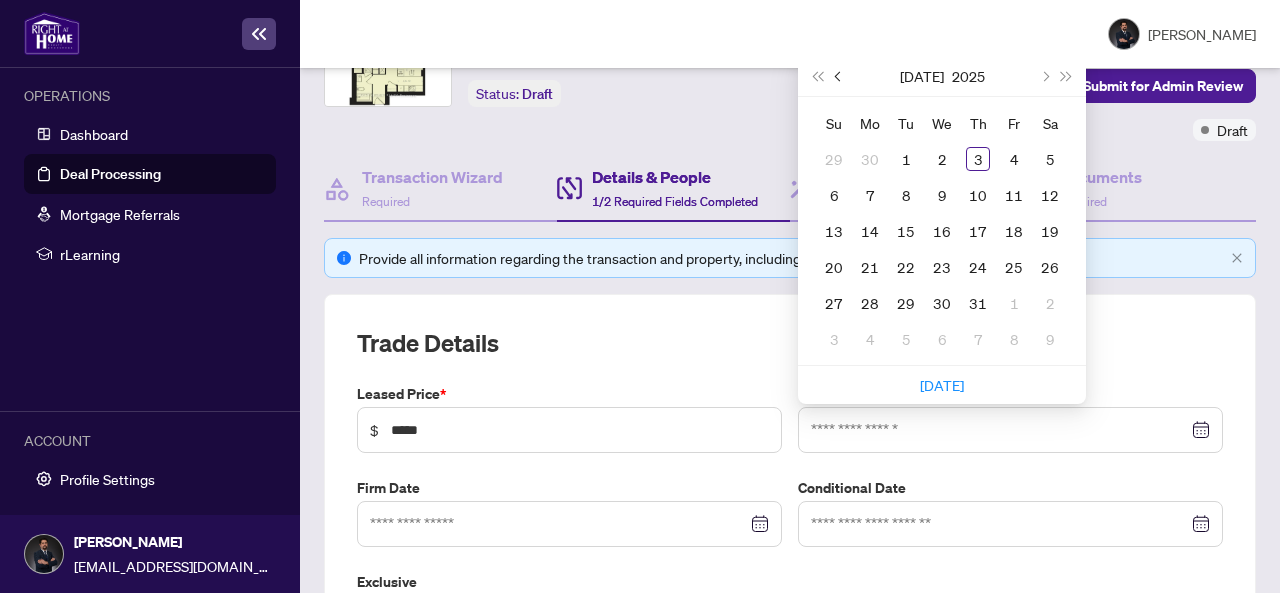 click on "[PERSON_NAME]" at bounding box center (790, 34) 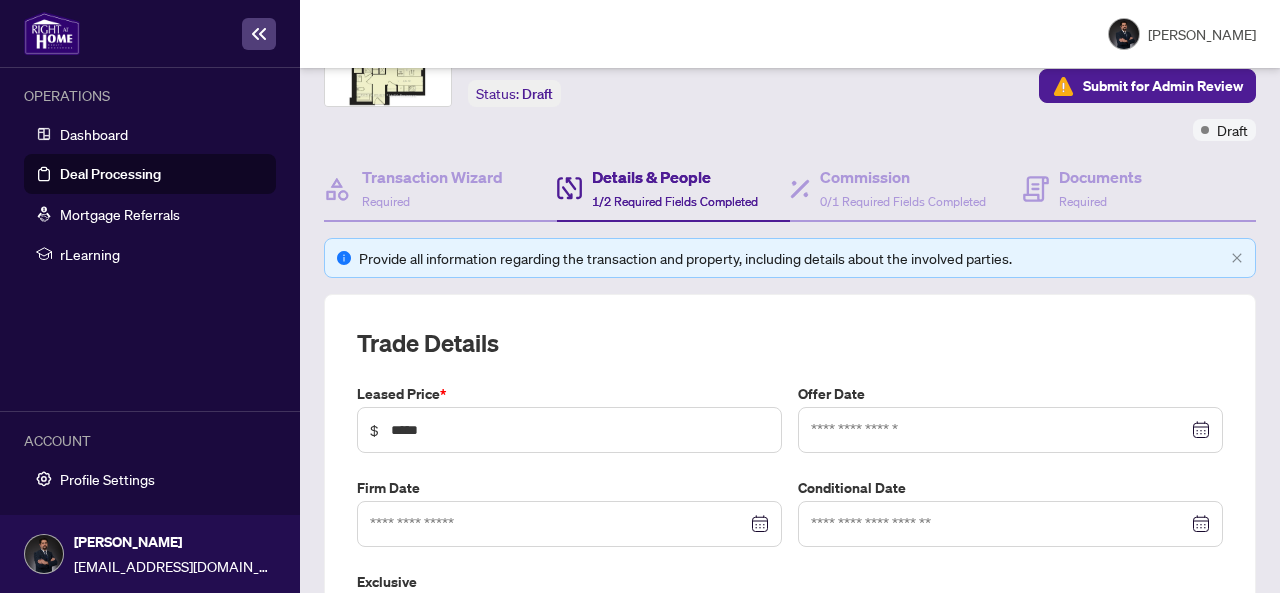 click at bounding box center (1010, 430) 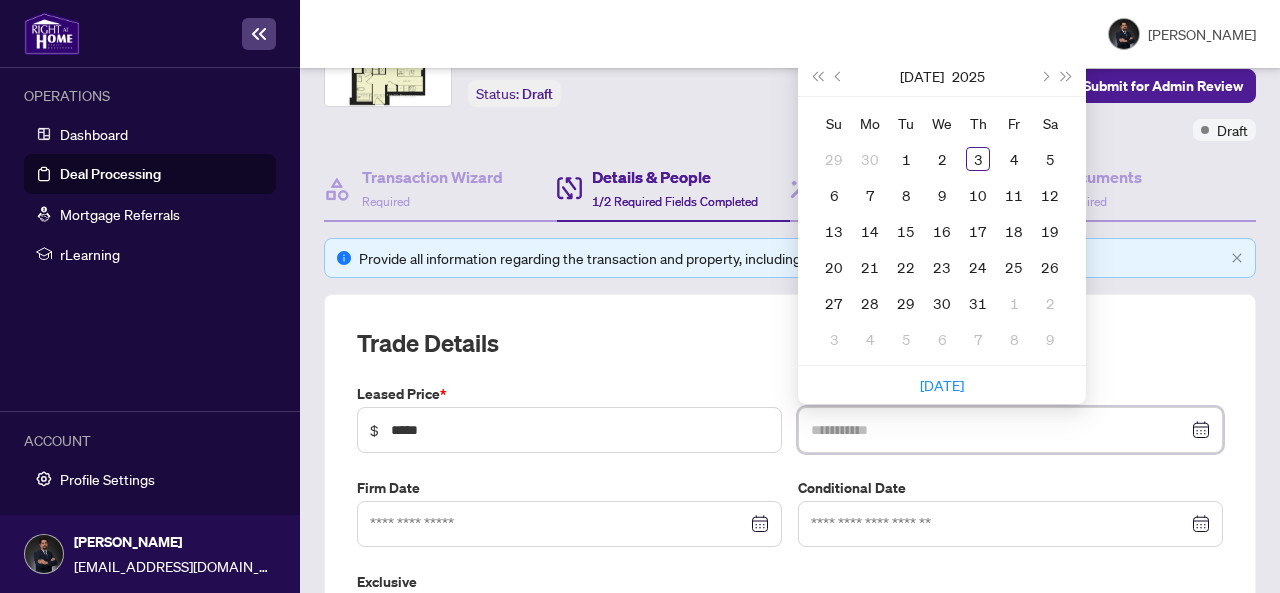 type on "**********" 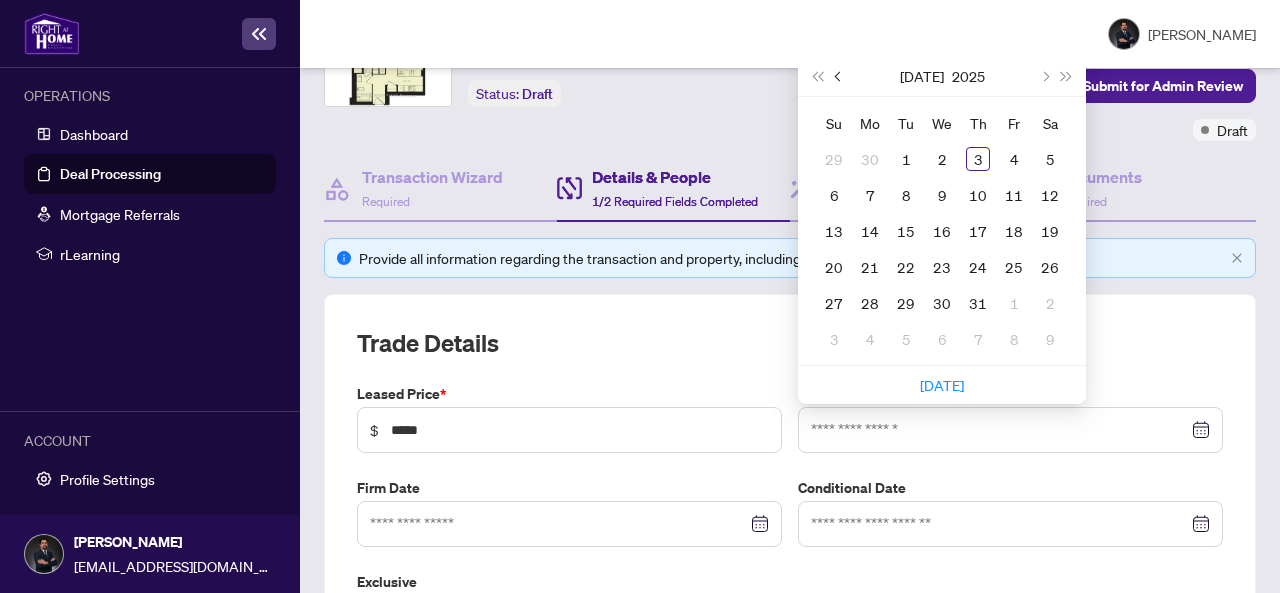 click at bounding box center [839, 76] 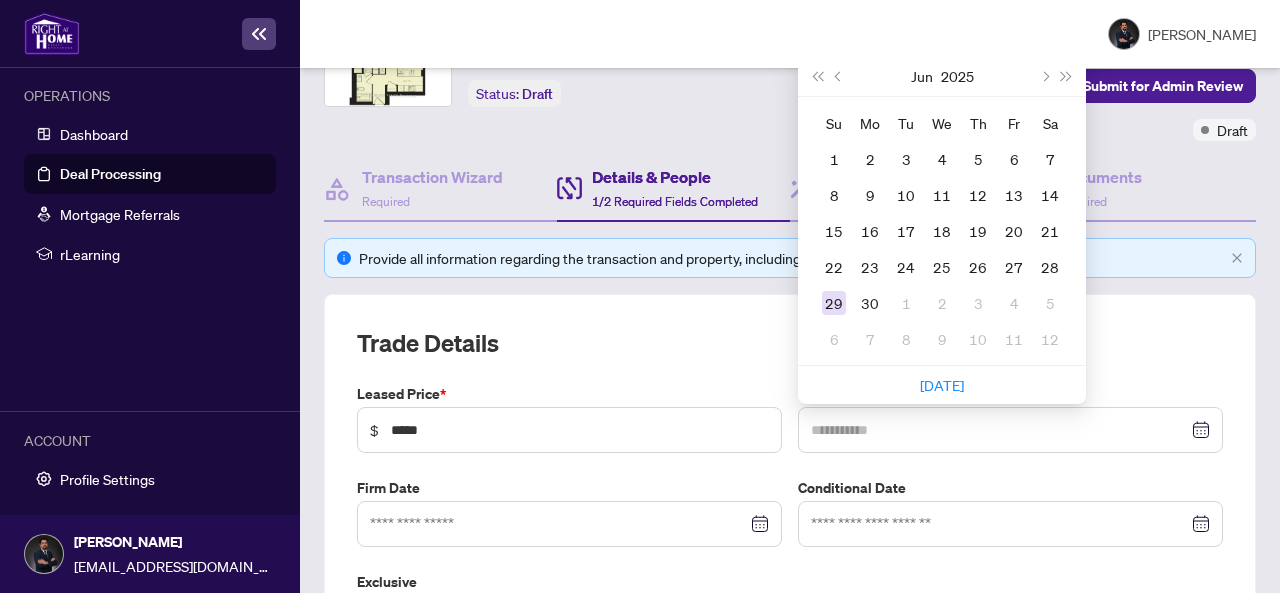 type on "**********" 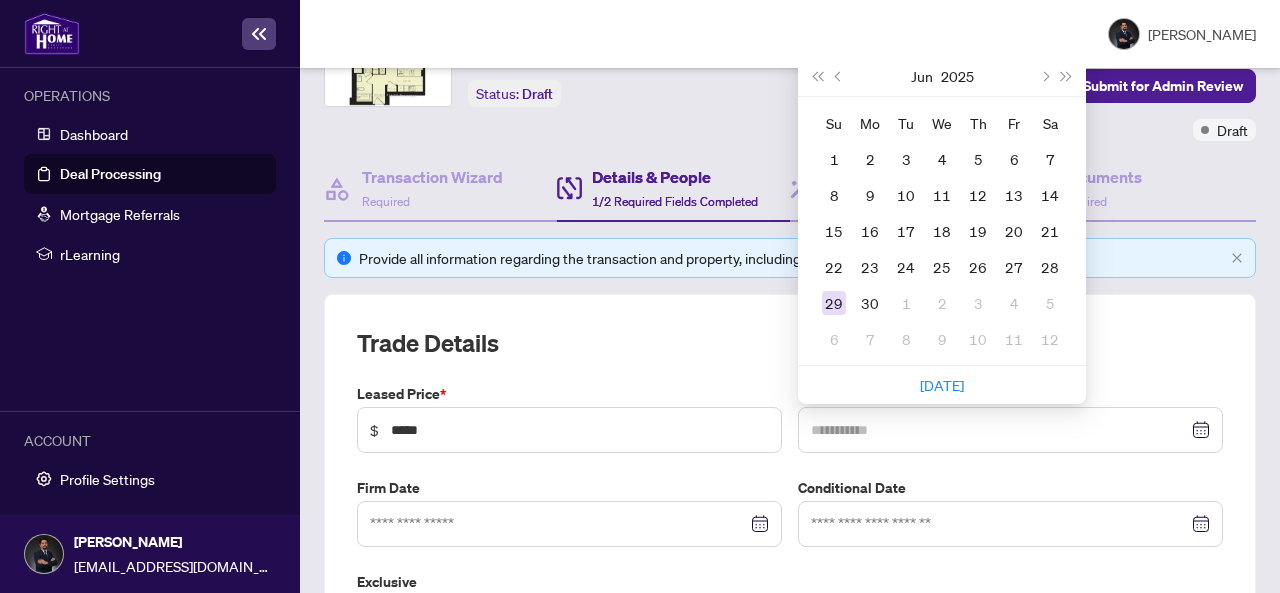 click on "29" at bounding box center (834, 303) 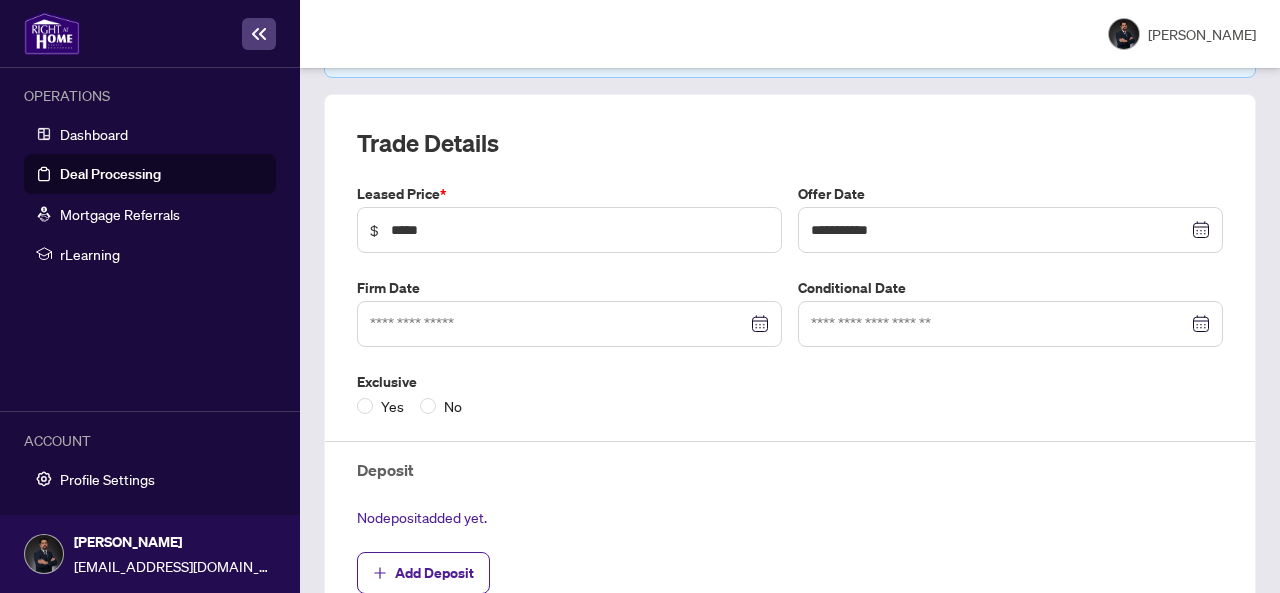 scroll, scrollTop: 420, scrollLeft: 0, axis: vertical 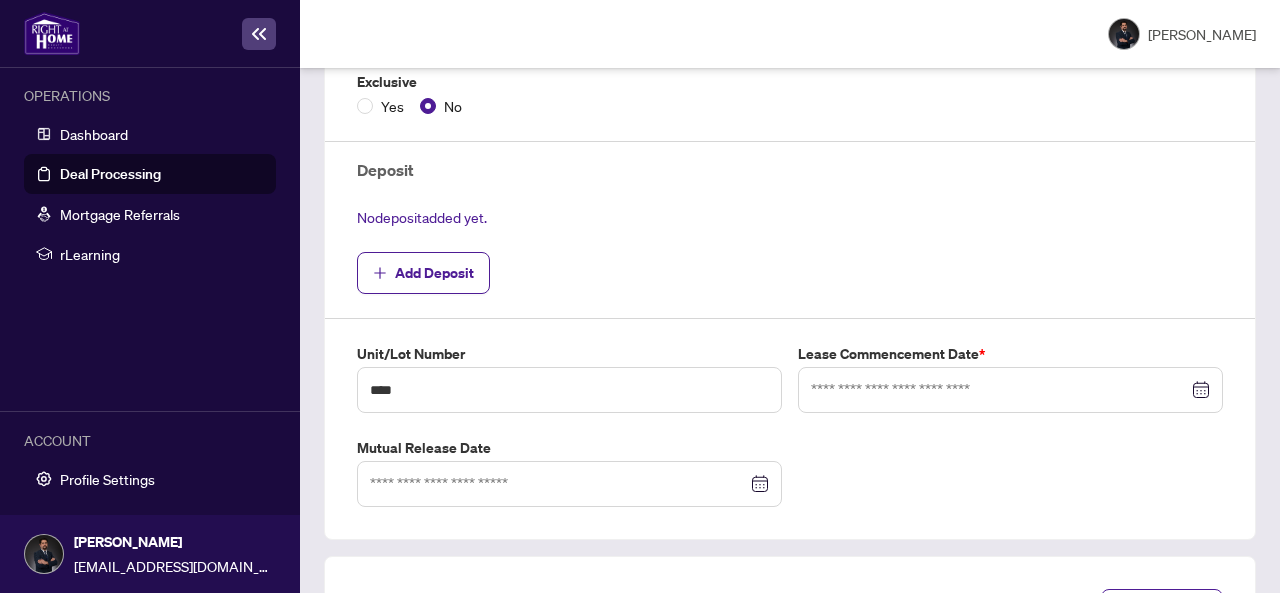 click at bounding box center [1010, 390] 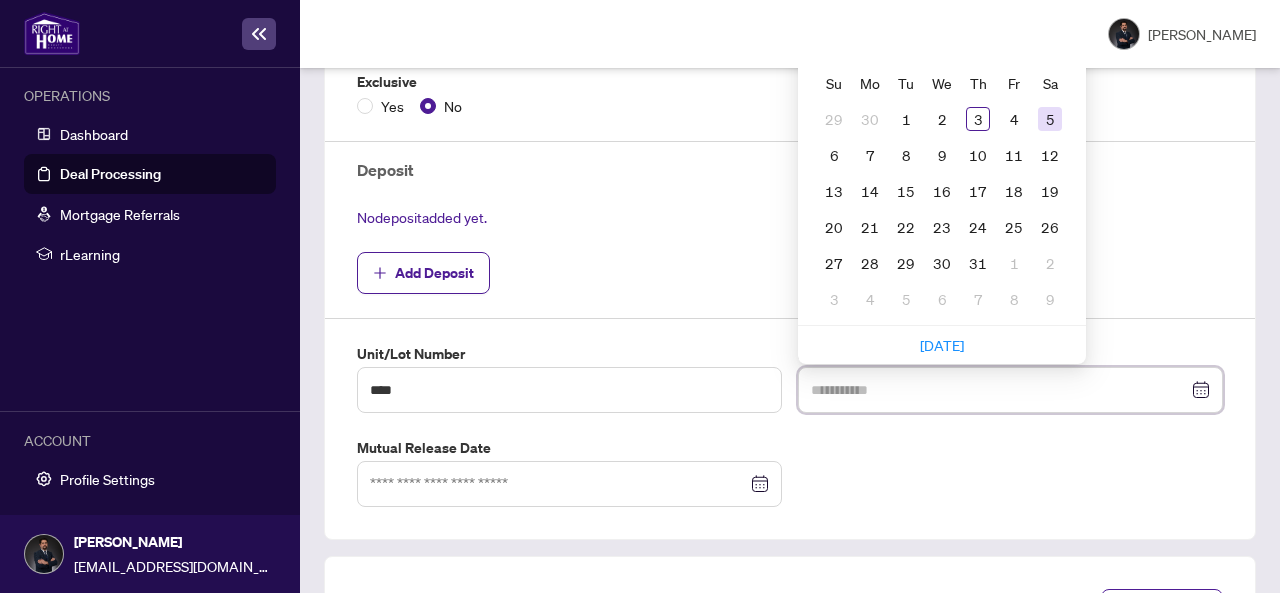type on "**********" 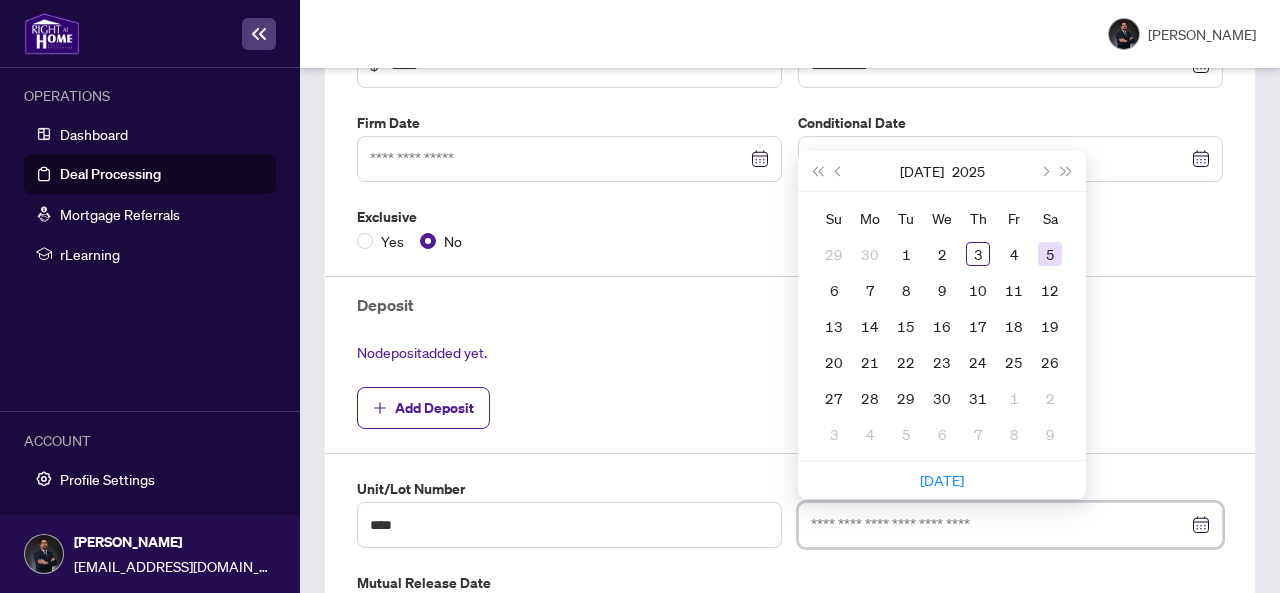 scroll, scrollTop: 220, scrollLeft: 0, axis: vertical 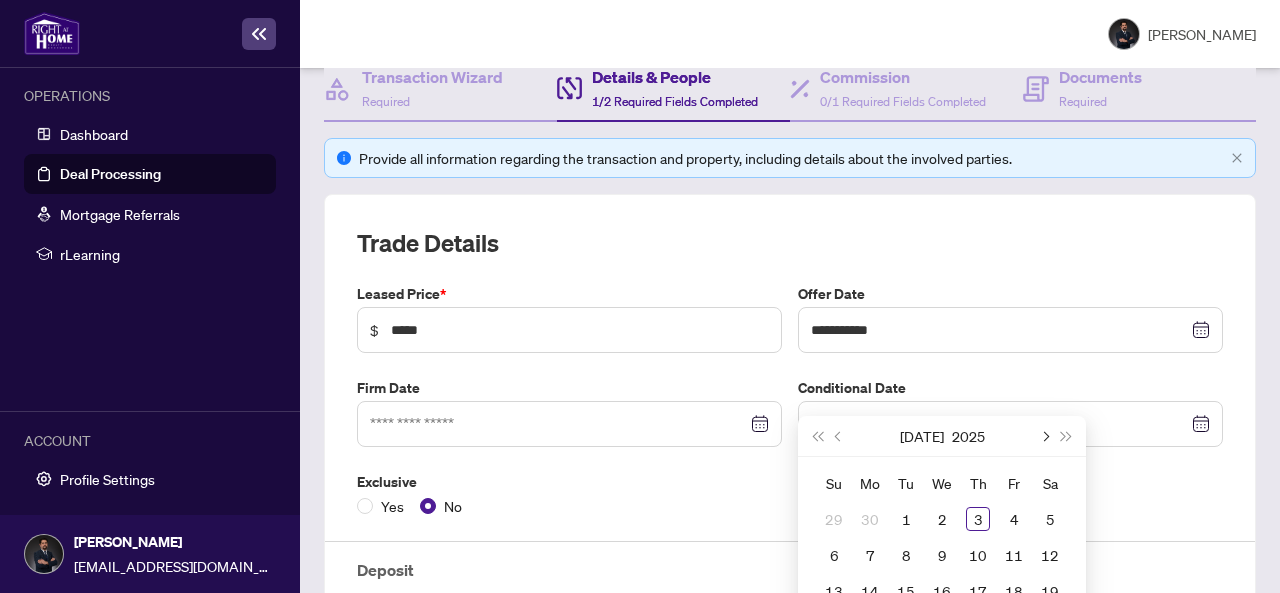 click at bounding box center [1044, 436] 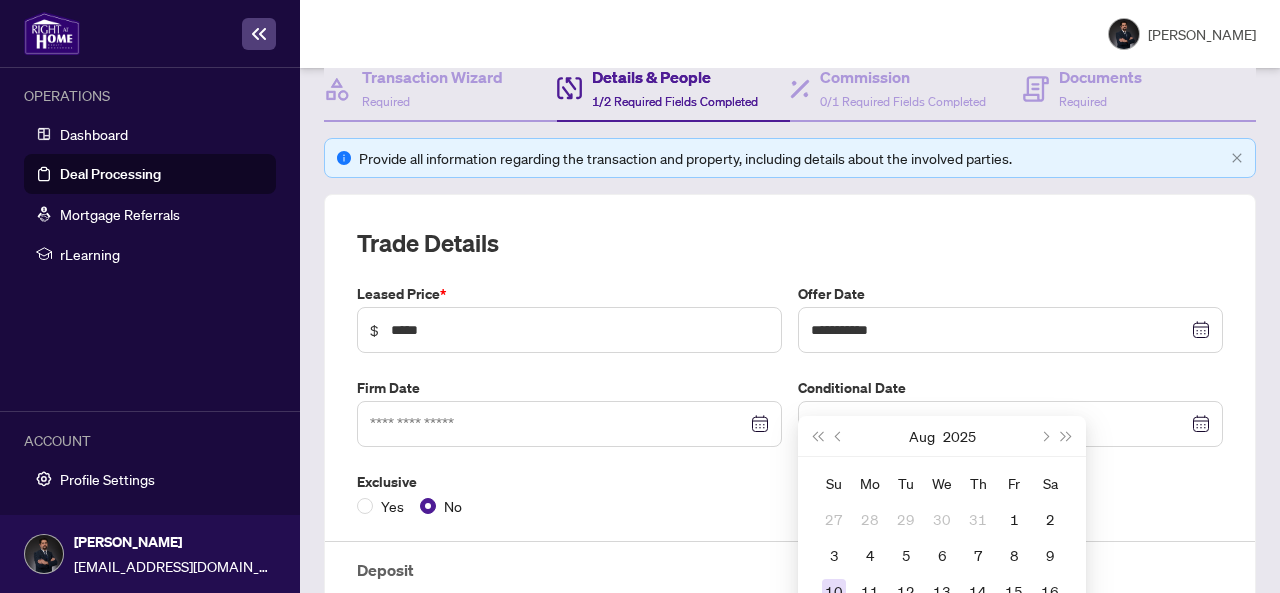type on "**********" 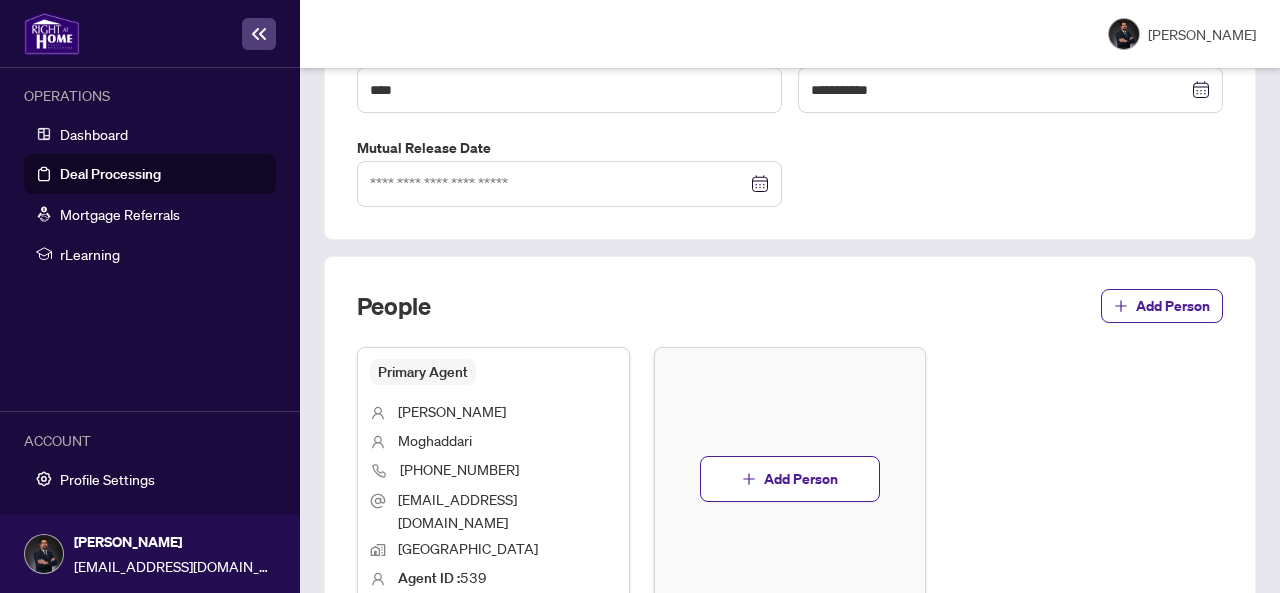 scroll, scrollTop: 1020, scrollLeft: 0, axis: vertical 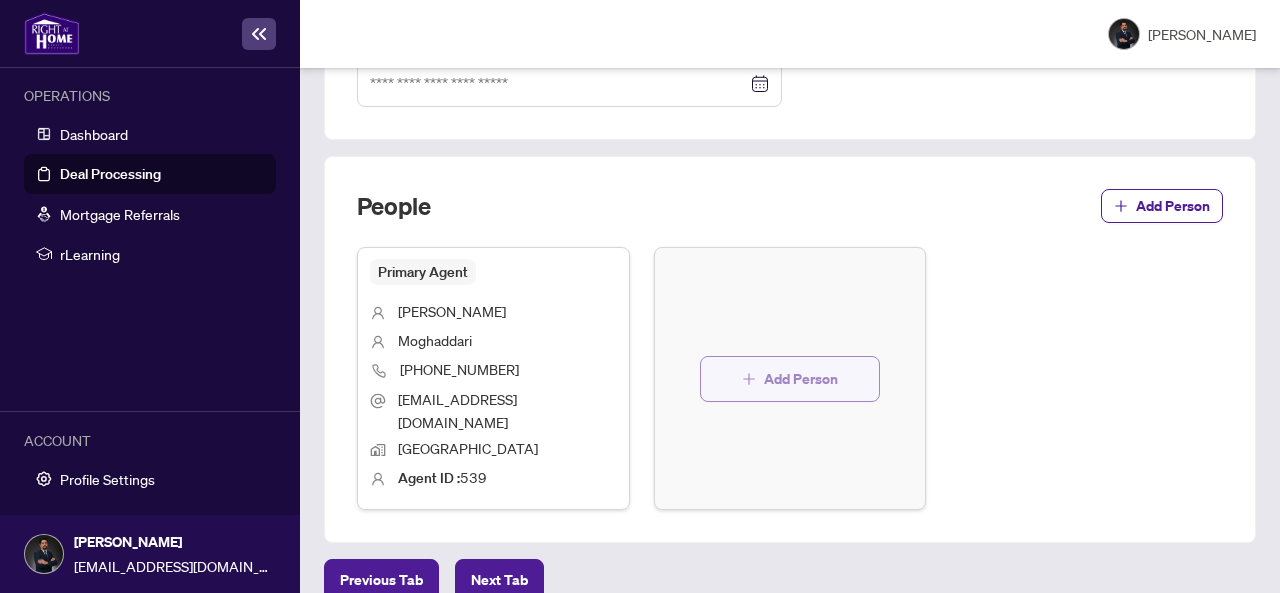 click on "Add Person" at bounding box center (801, 379) 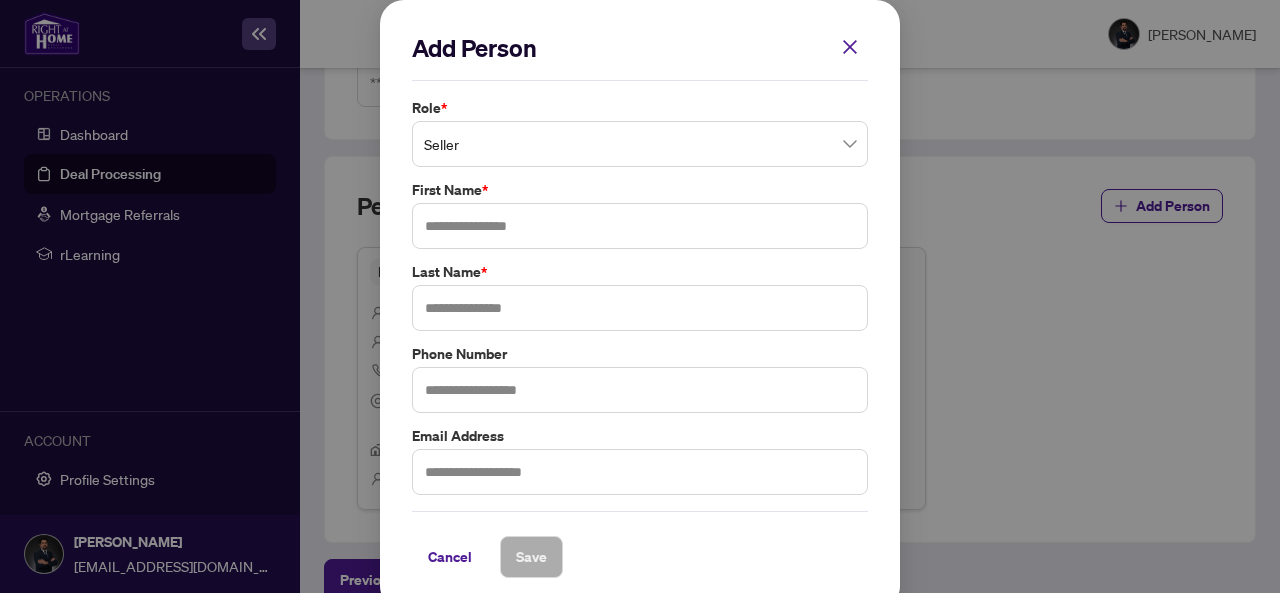 click on "Seller" at bounding box center [640, 144] 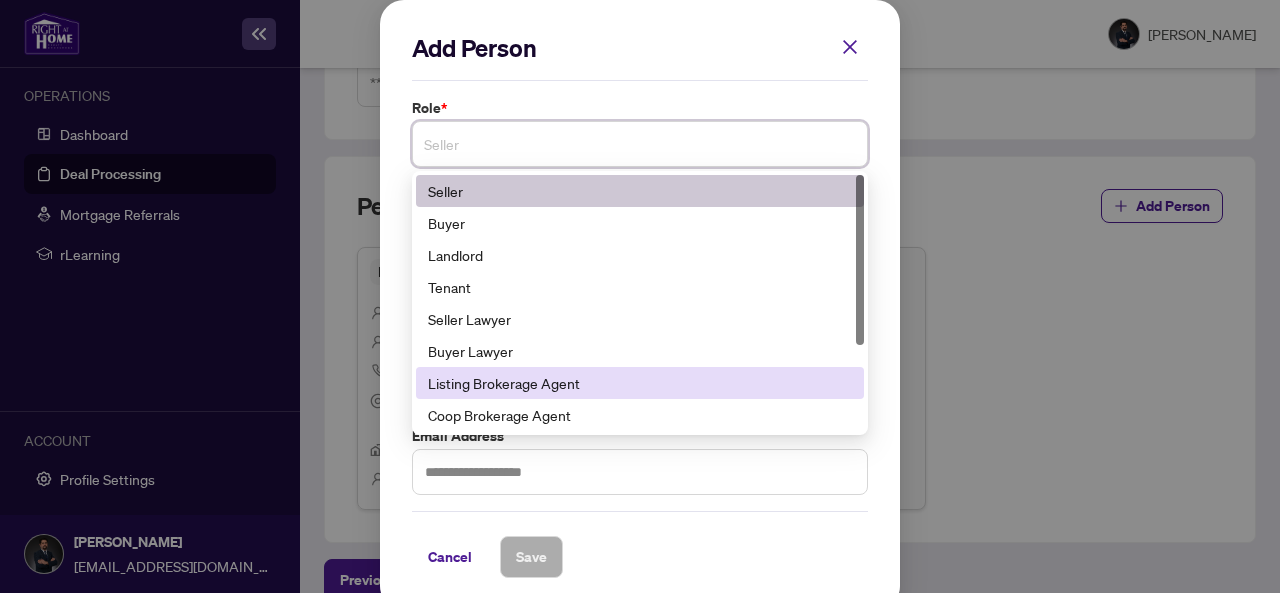 click on "Listing Brokerage Agent" at bounding box center [640, 383] 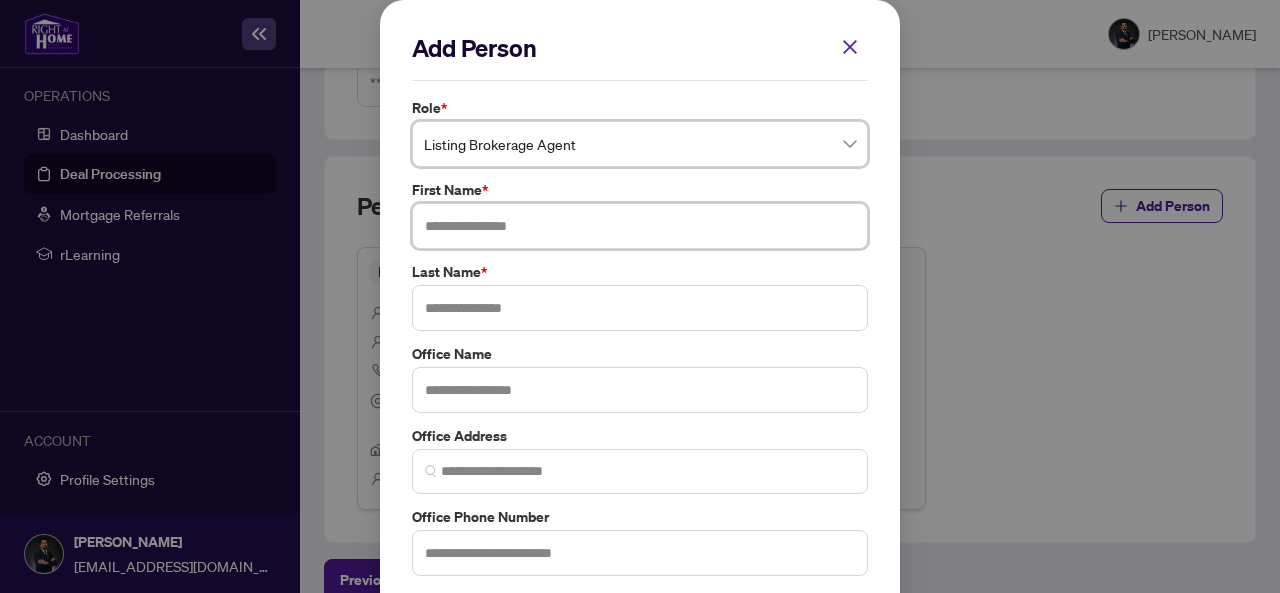 click at bounding box center [640, 226] 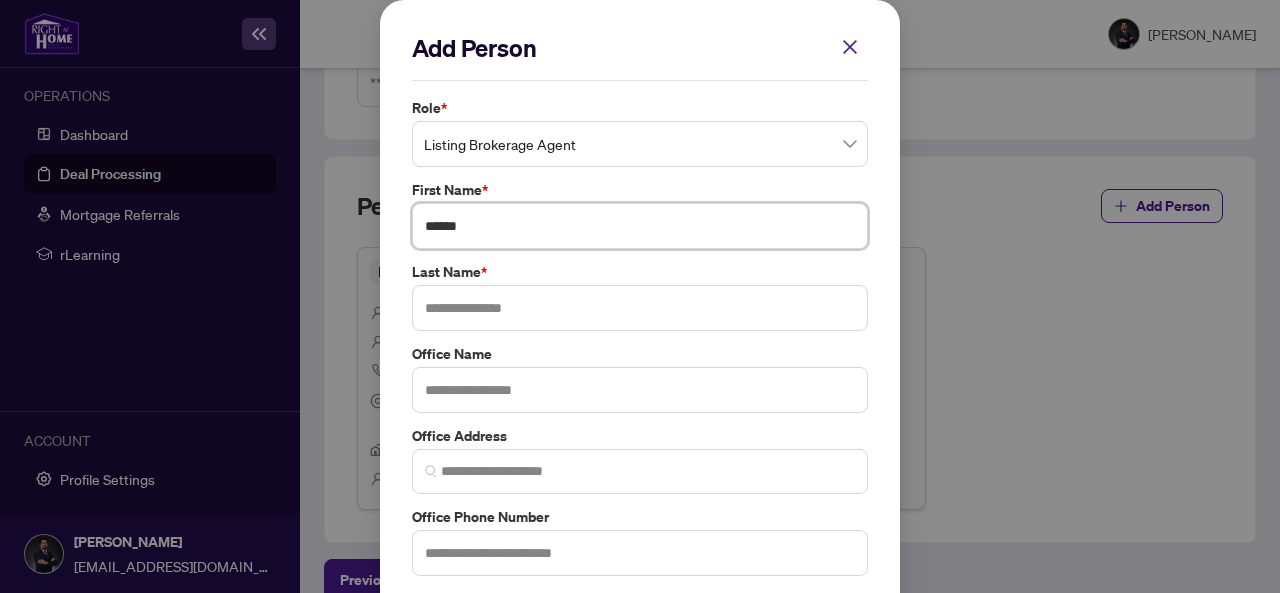 type on "******" 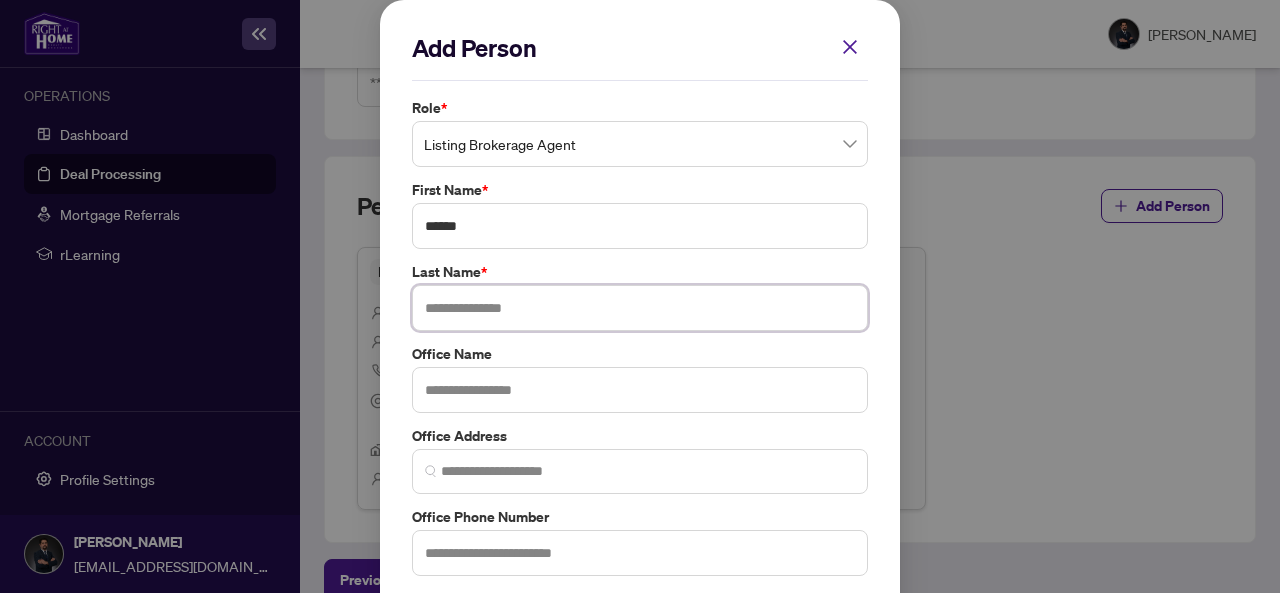 click at bounding box center [640, 308] 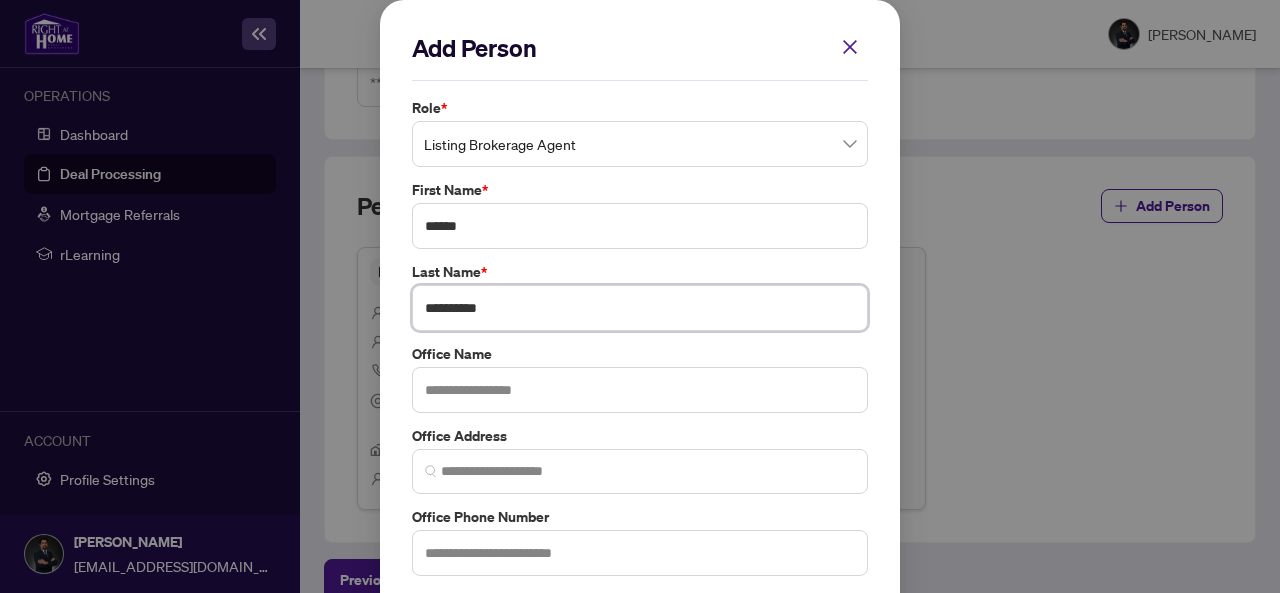 type on "**********" 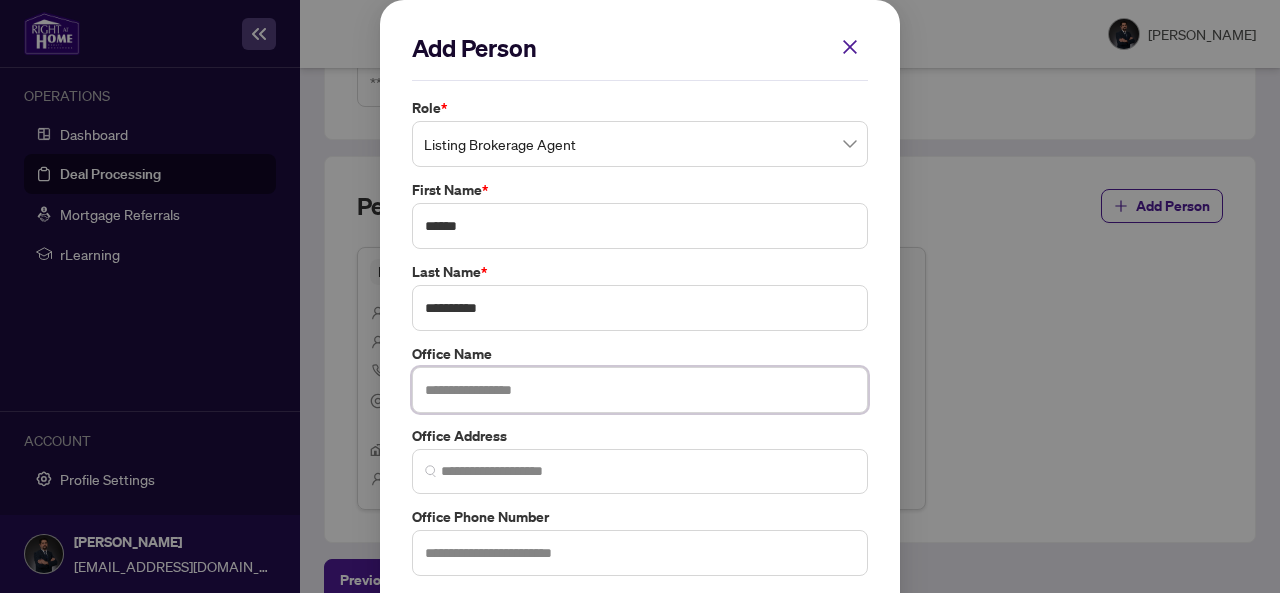 click at bounding box center (640, 390) 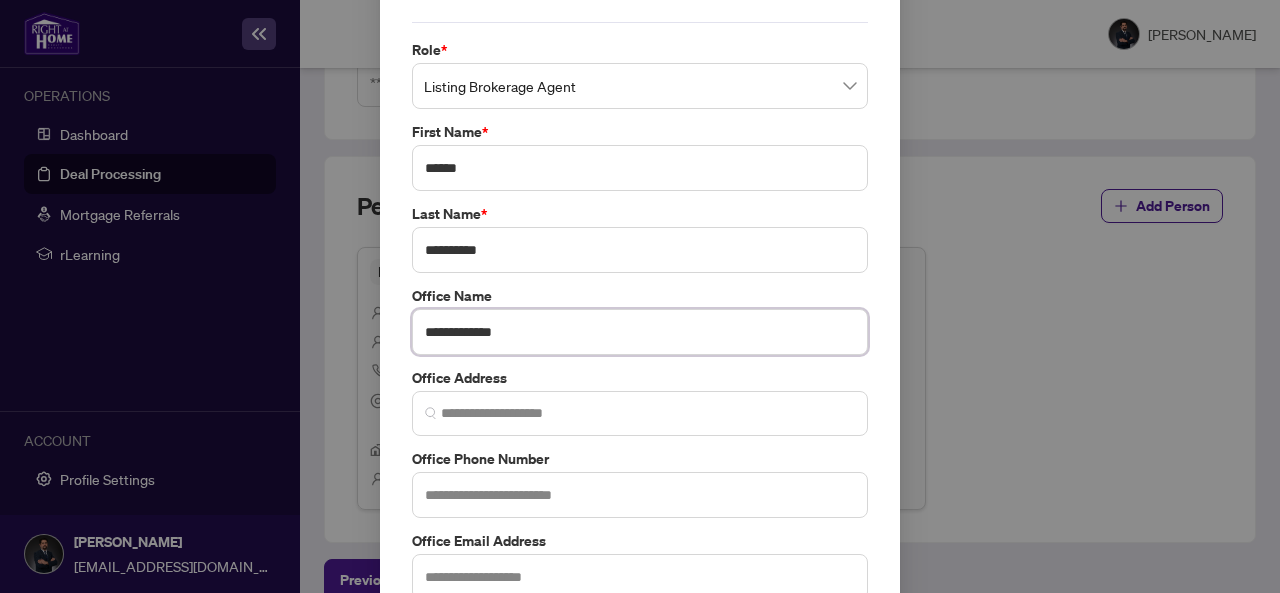 scroll, scrollTop: 100, scrollLeft: 0, axis: vertical 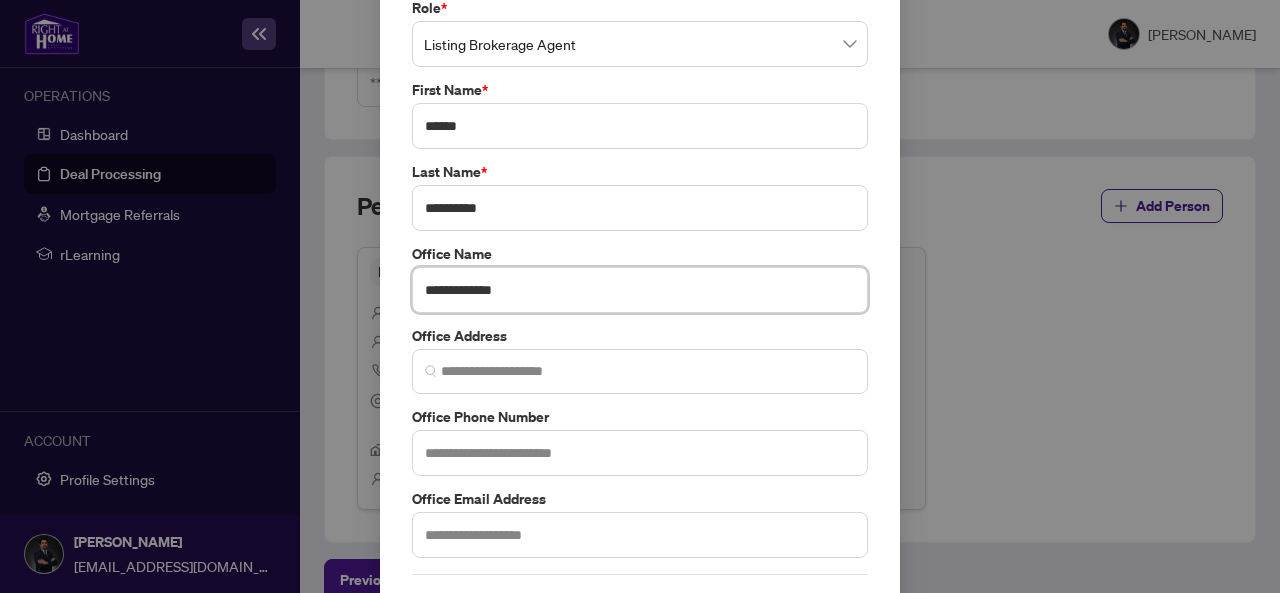 type on "**********" 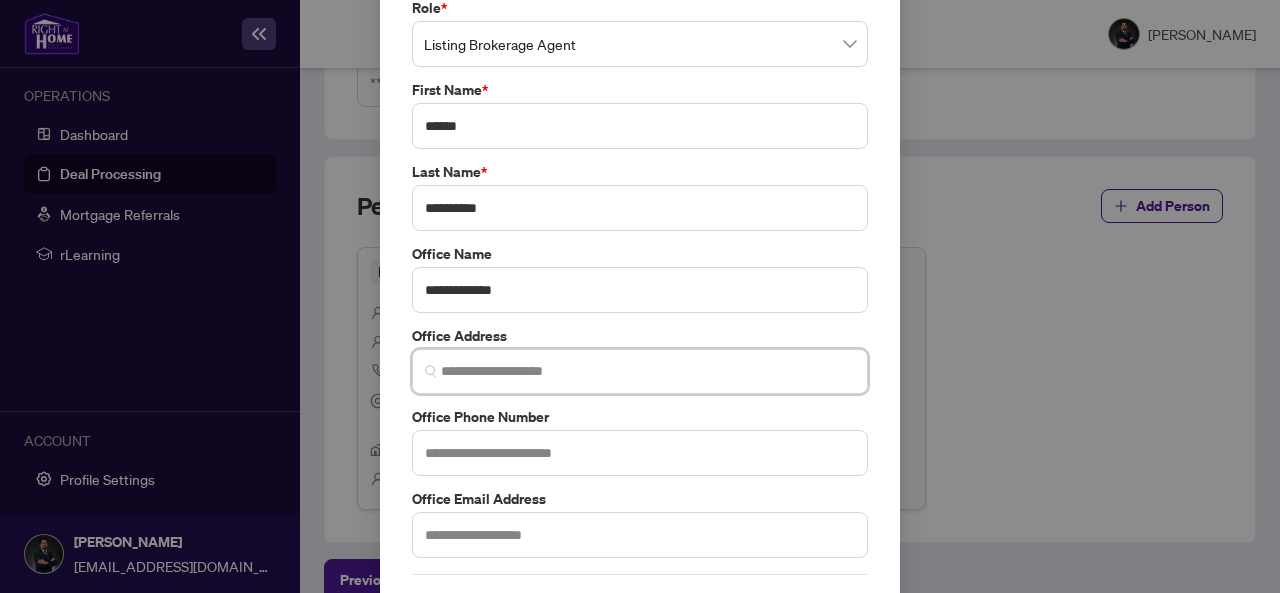 click at bounding box center [648, 371] 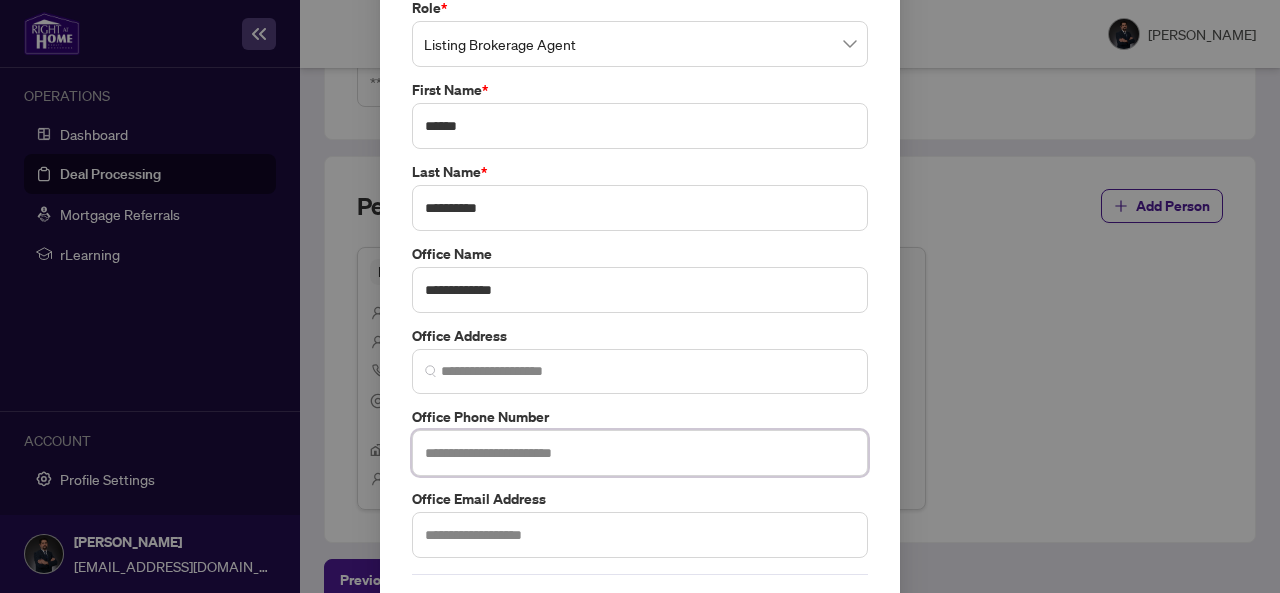 click at bounding box center (640, 453) 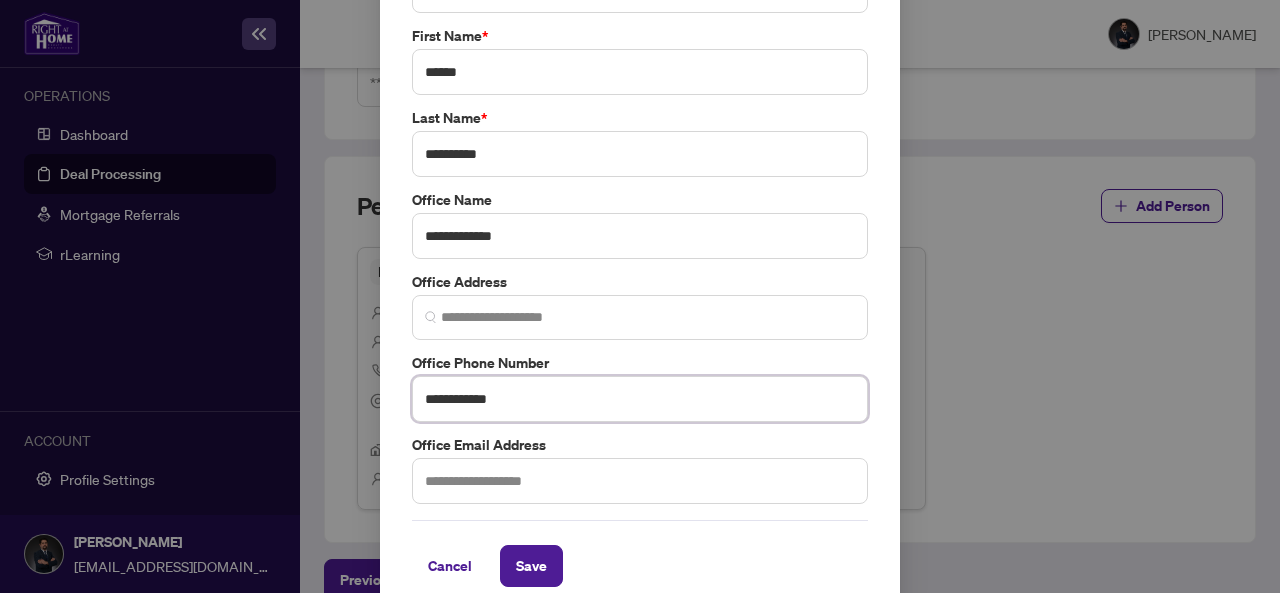 scroll, scrollTop: 174, scrollLeft: 0, axis: vertical 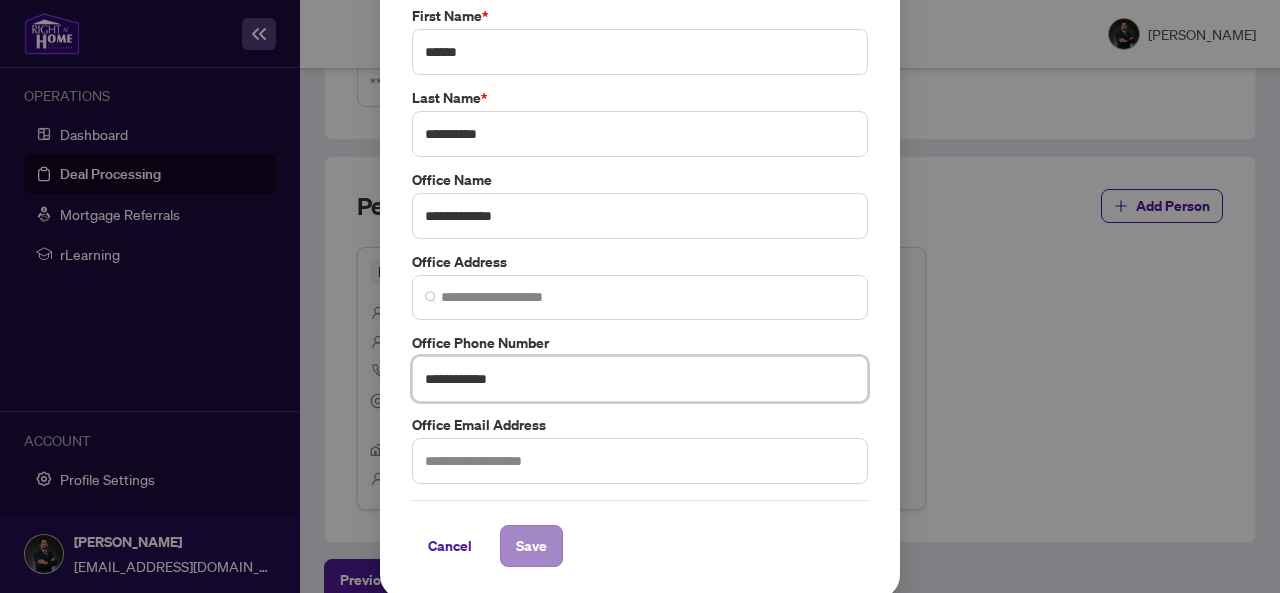 type on "**********" 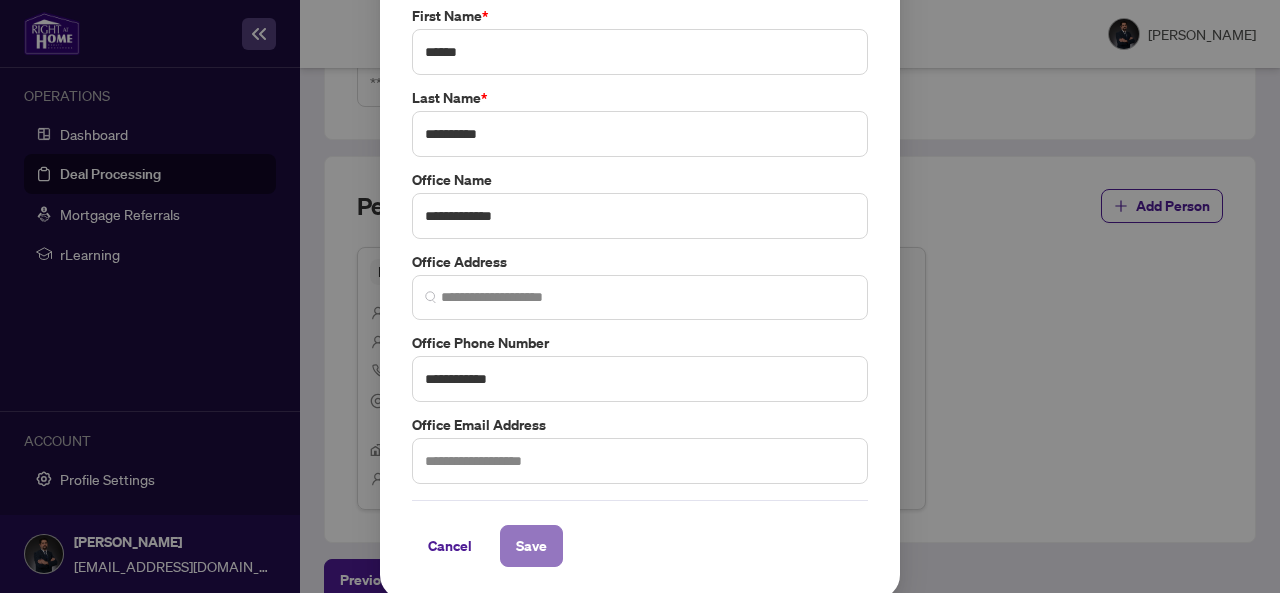 click on "Save" at bounding box center [531, 546] 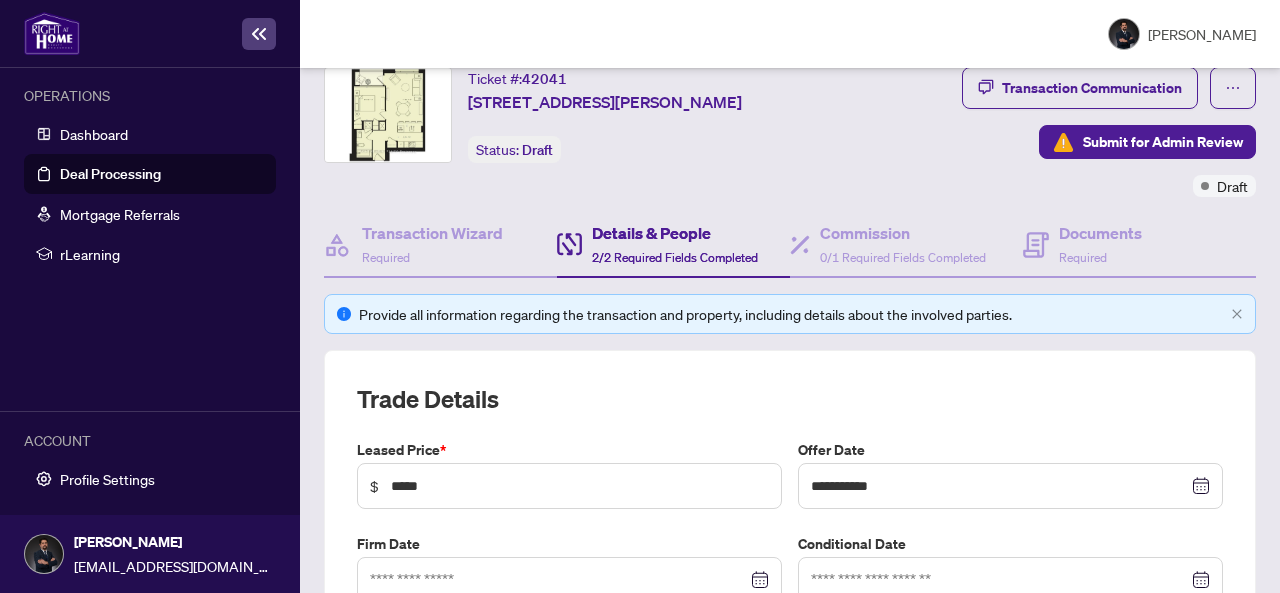 scroll, scrollTop: 0, scrollLeft: 0, axis: both 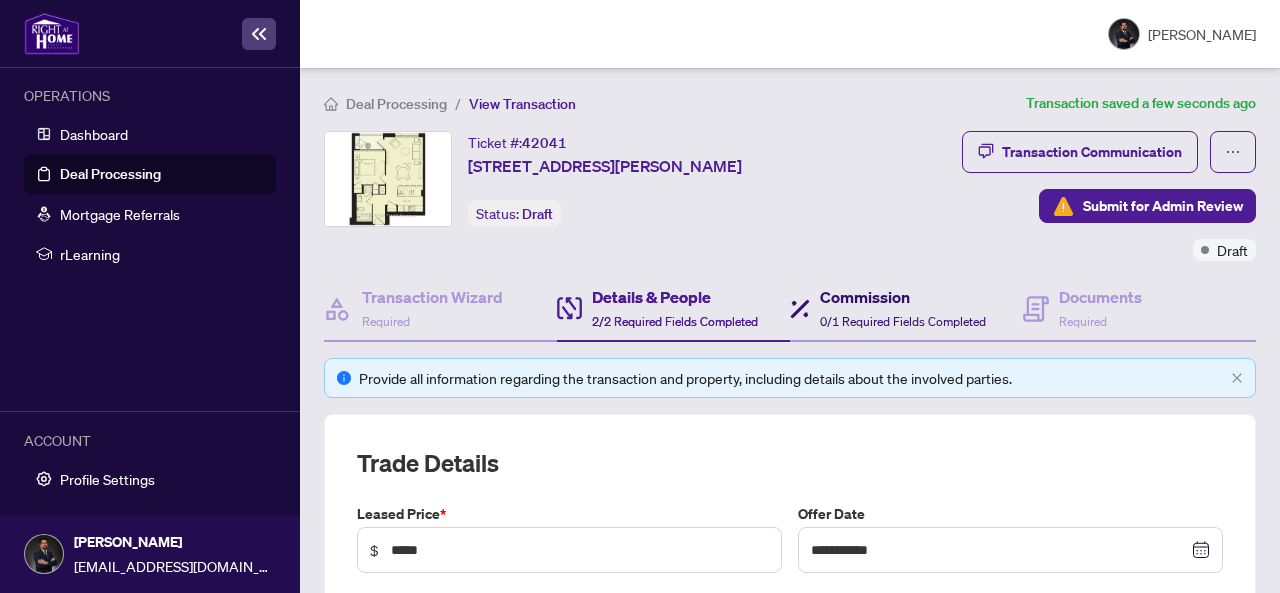 click on "Commission" at bounding box center (903, 297) 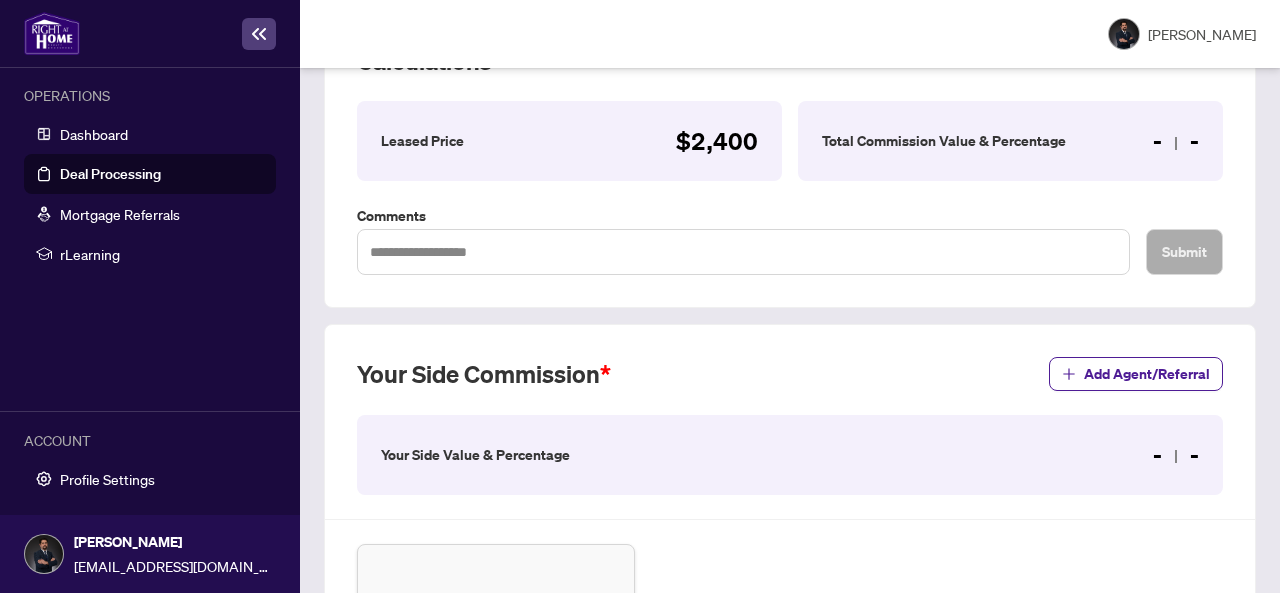 scroll, scrollTop: 500, scrollLeft: 0, axis: vertical 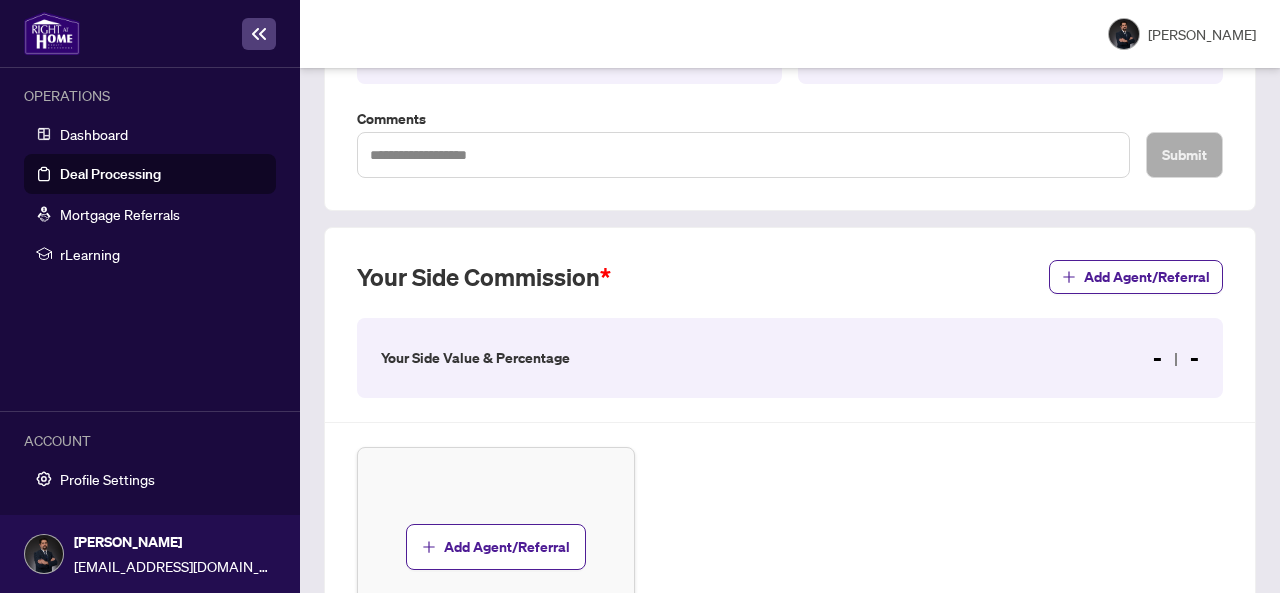 click on "Your Side Value & Percentage -     -" at bounding box center [790, 358] 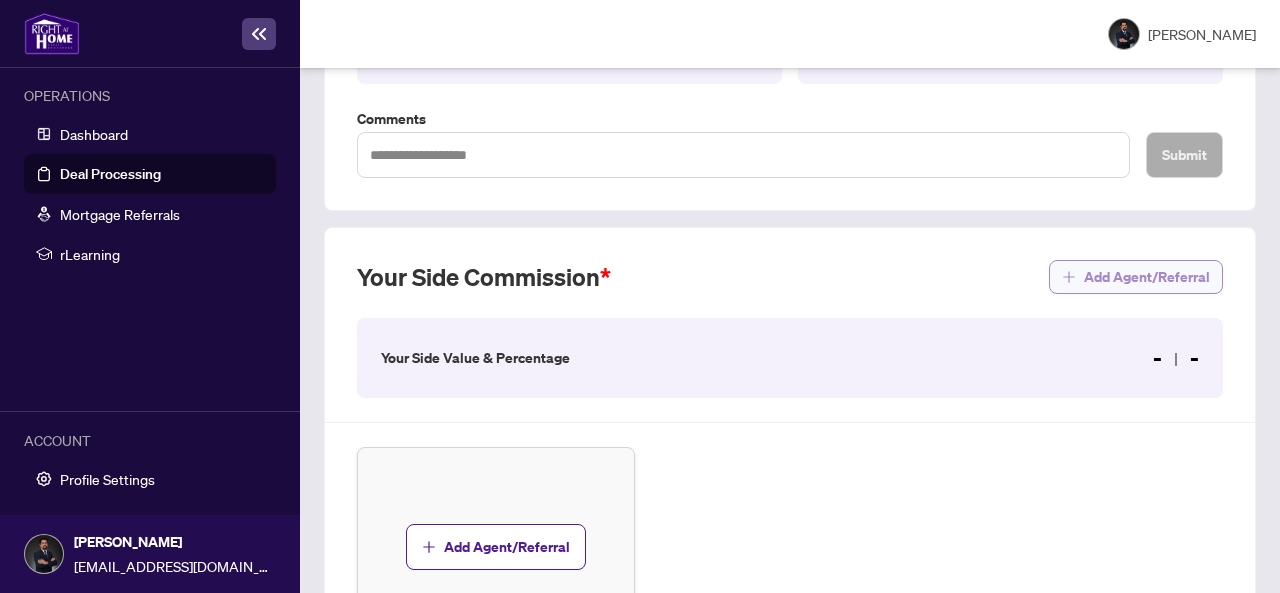 click on "Add Agent/Referral" at bounding box center (1147, 277) 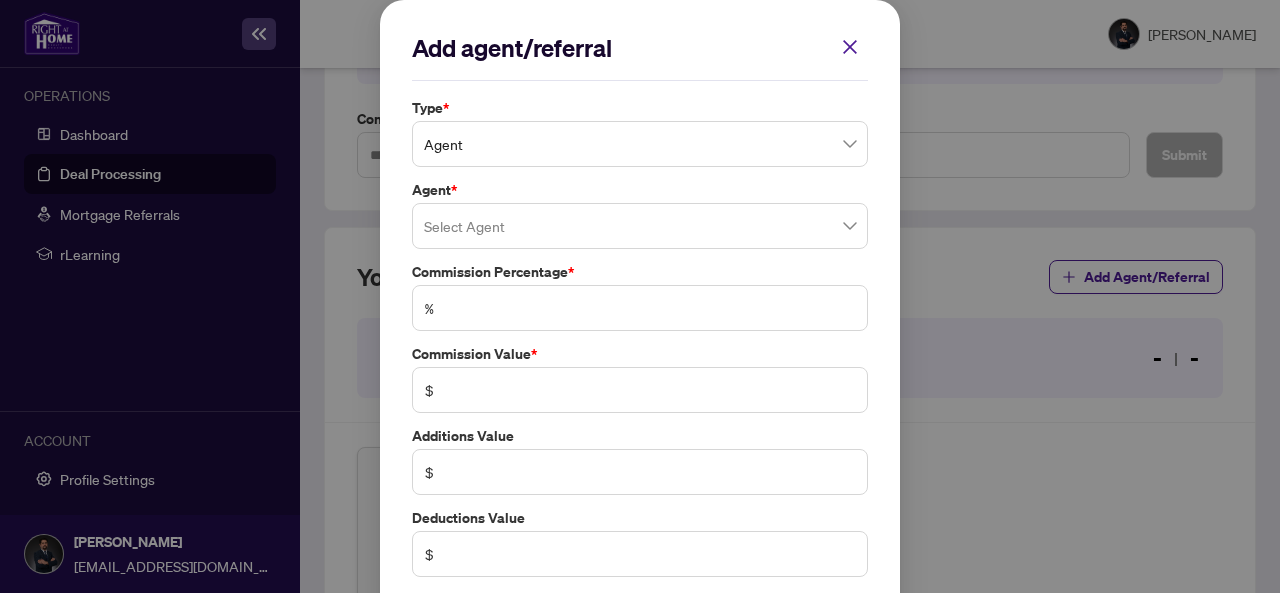 click at bounding box center (640, 226) 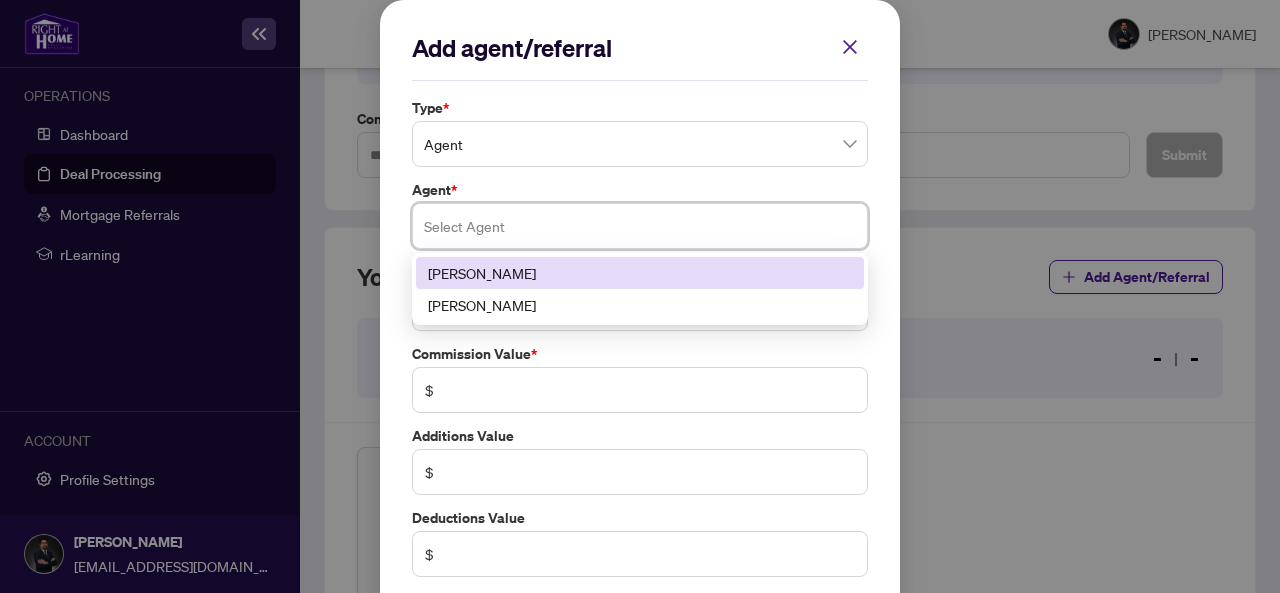 click on "[PERSON_NAME]" at bounding box center (640, 273) 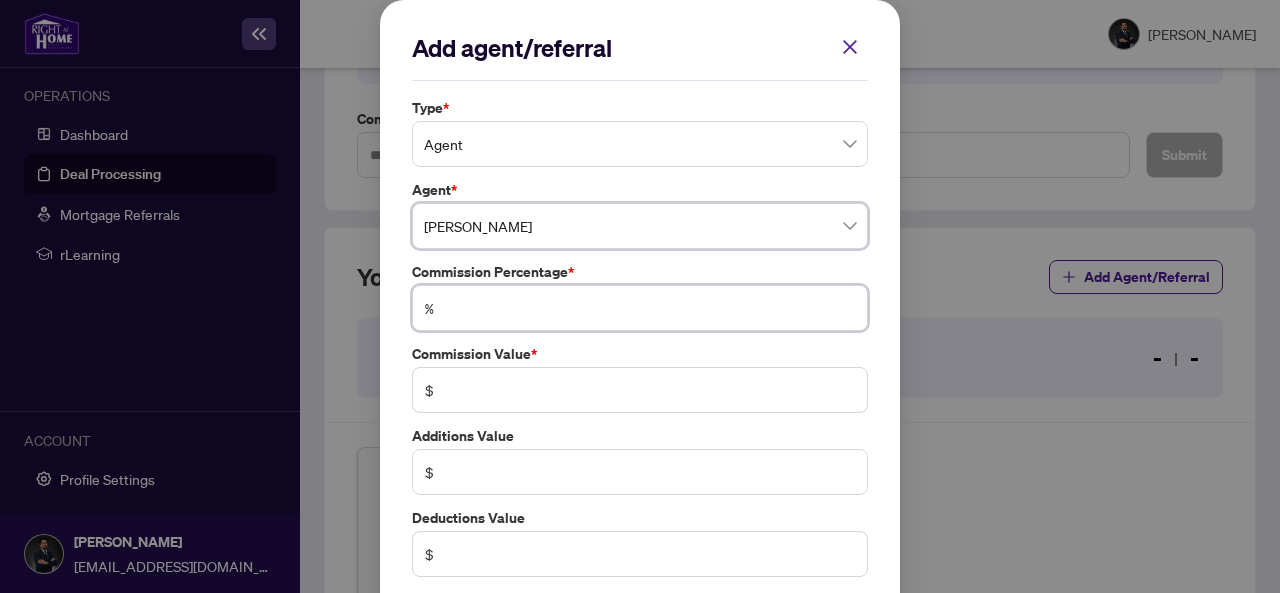 click at bounding box center (650, 308) 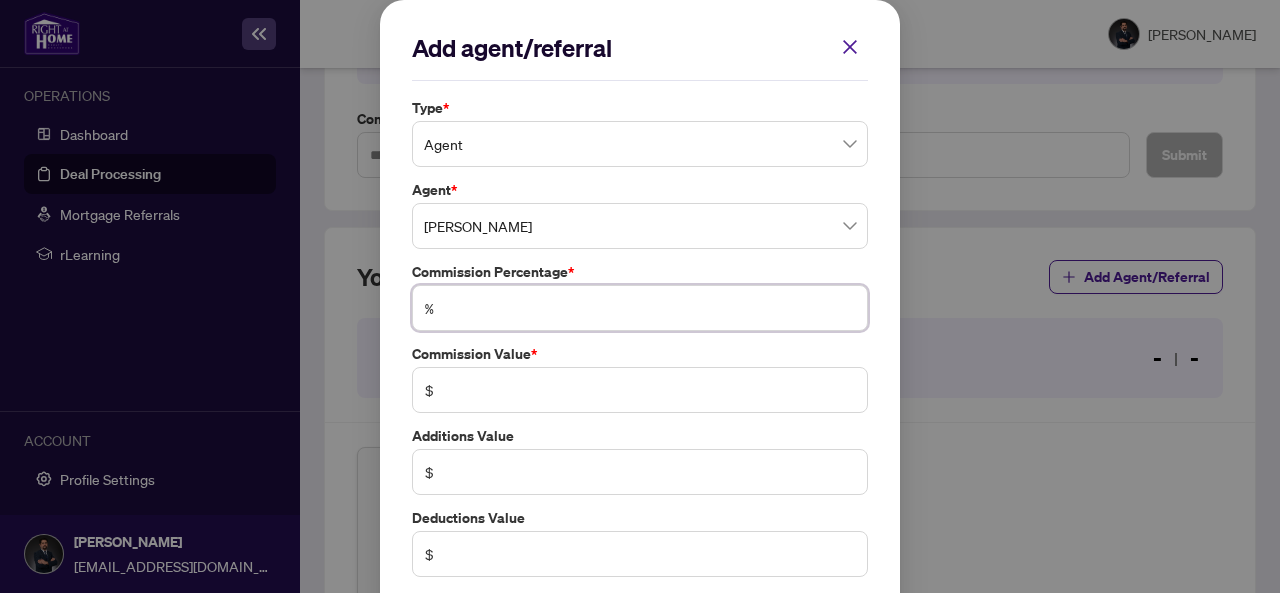 type on "*" 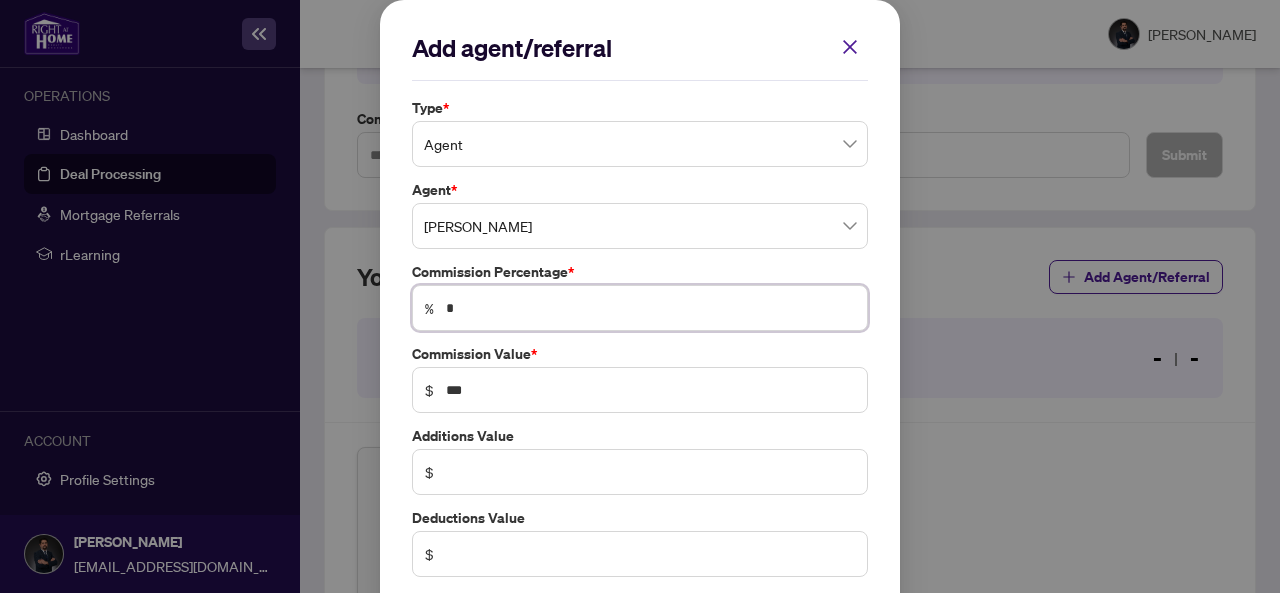 type on "**" 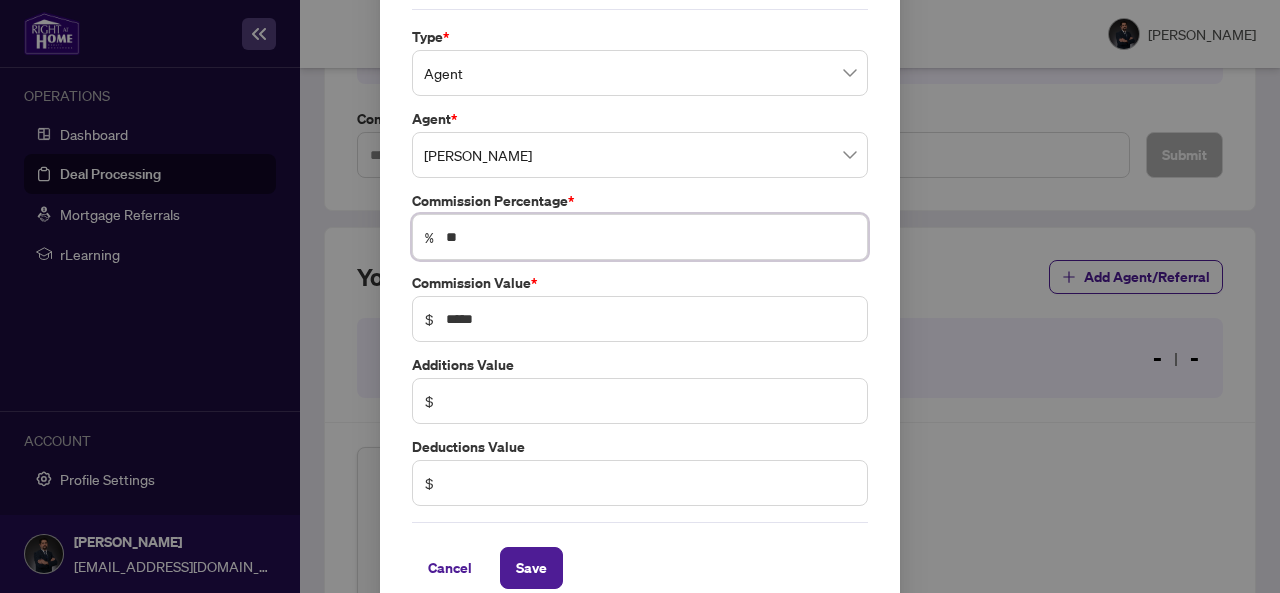 scroll, scrollTop: 94, scrollLeft: 0, axis: vertical 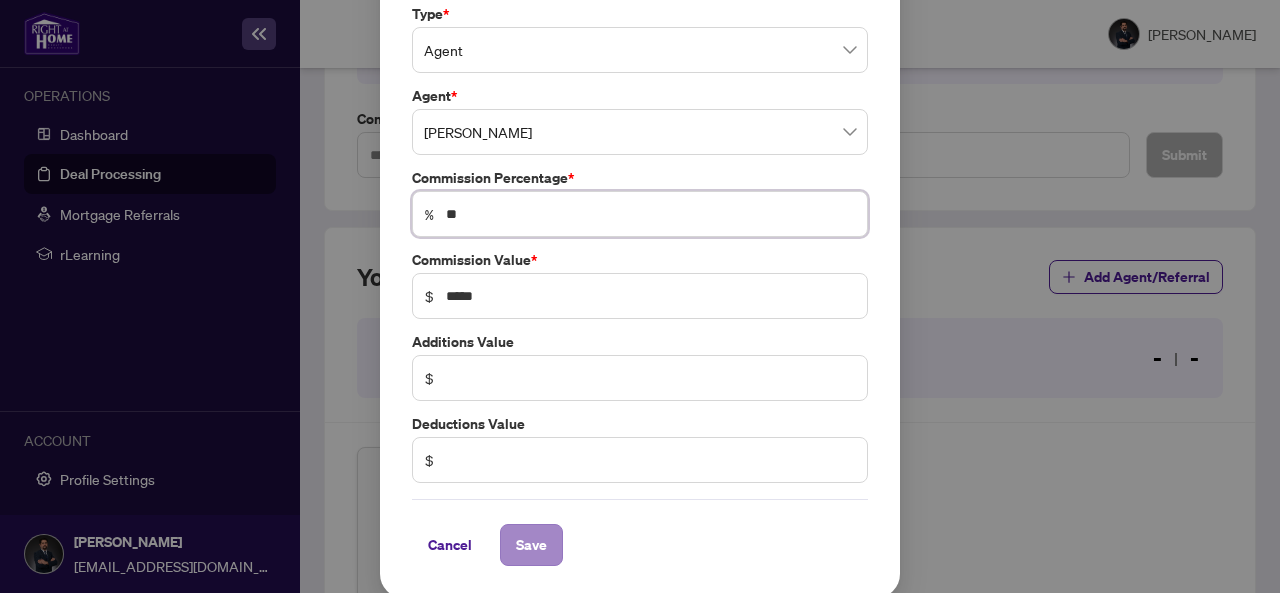 type on "**" 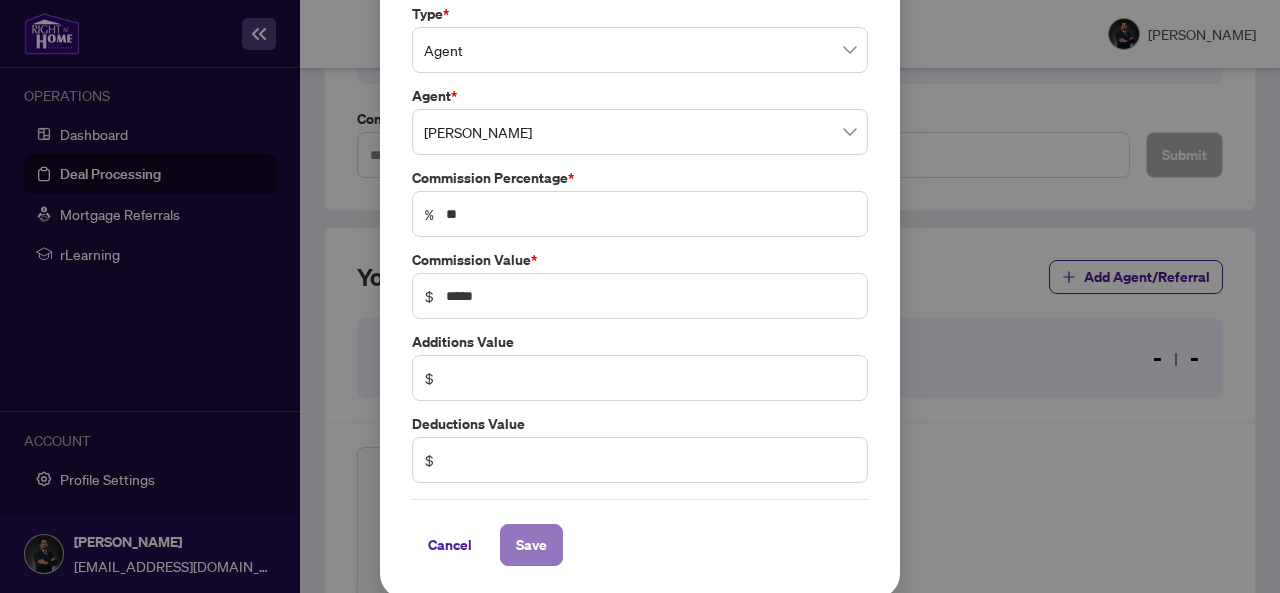 click on "Save" at bounding box center (531, 545) 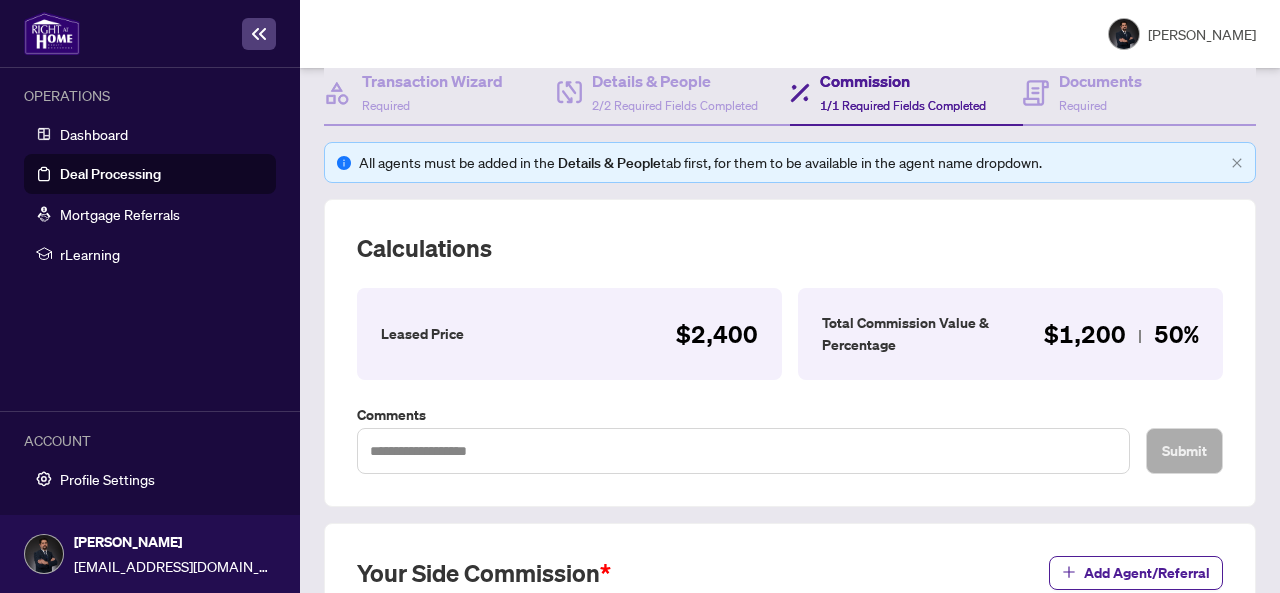 scroll, scrollTop: 16, scrollLeft: 0, axis: vertical 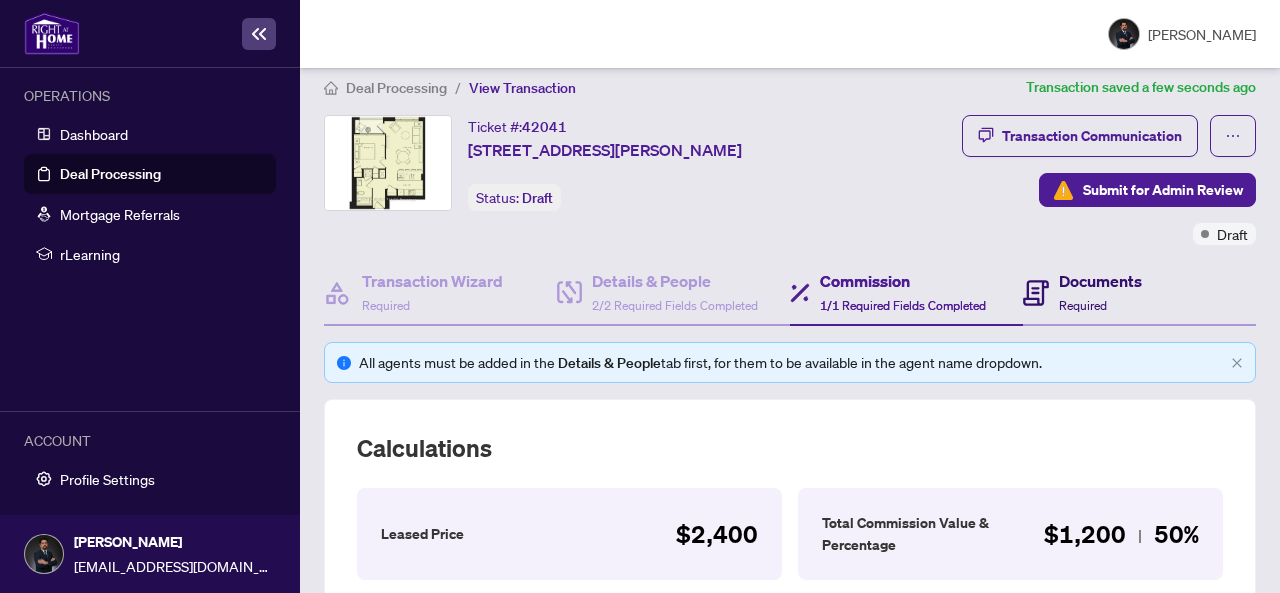 click on "Documents" at bounding box center (1100, 281) 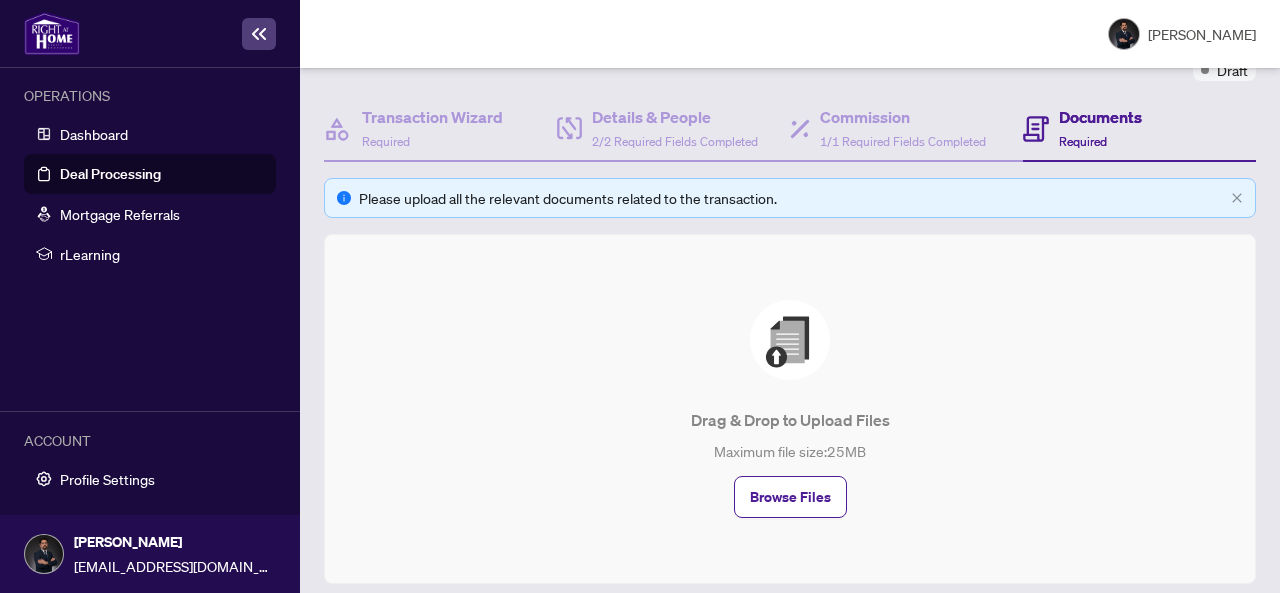 scroll, scrollTop: 301, scrollLeft: 0, axis: vertical 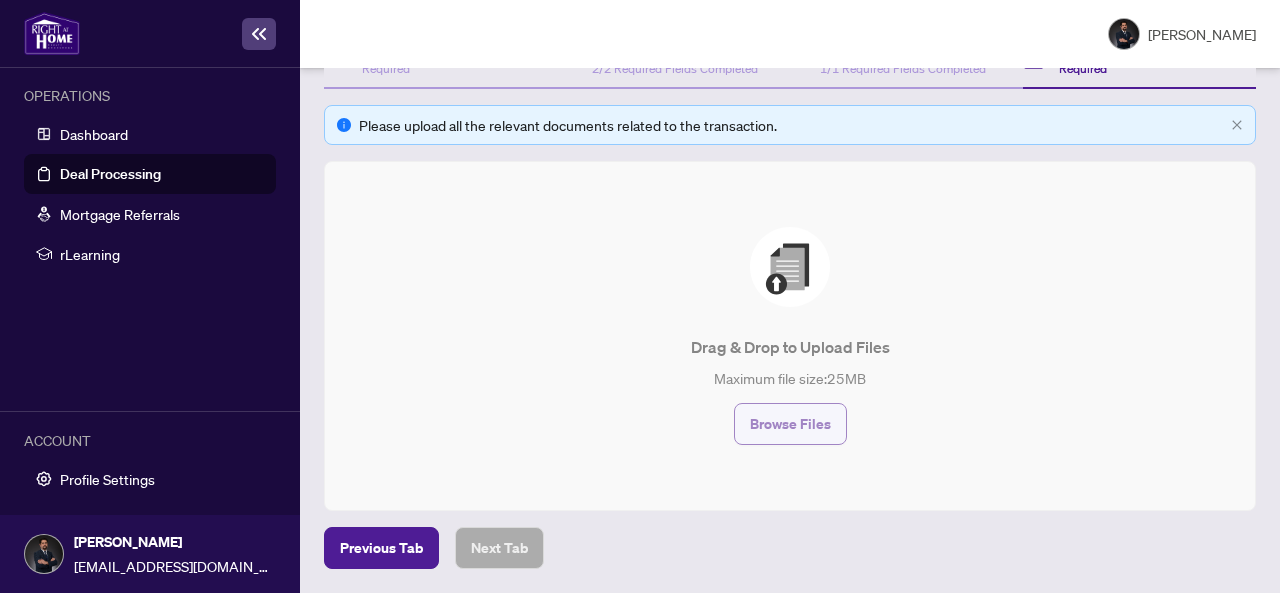 click on "Browse Files" at bounding box center [790, 424] 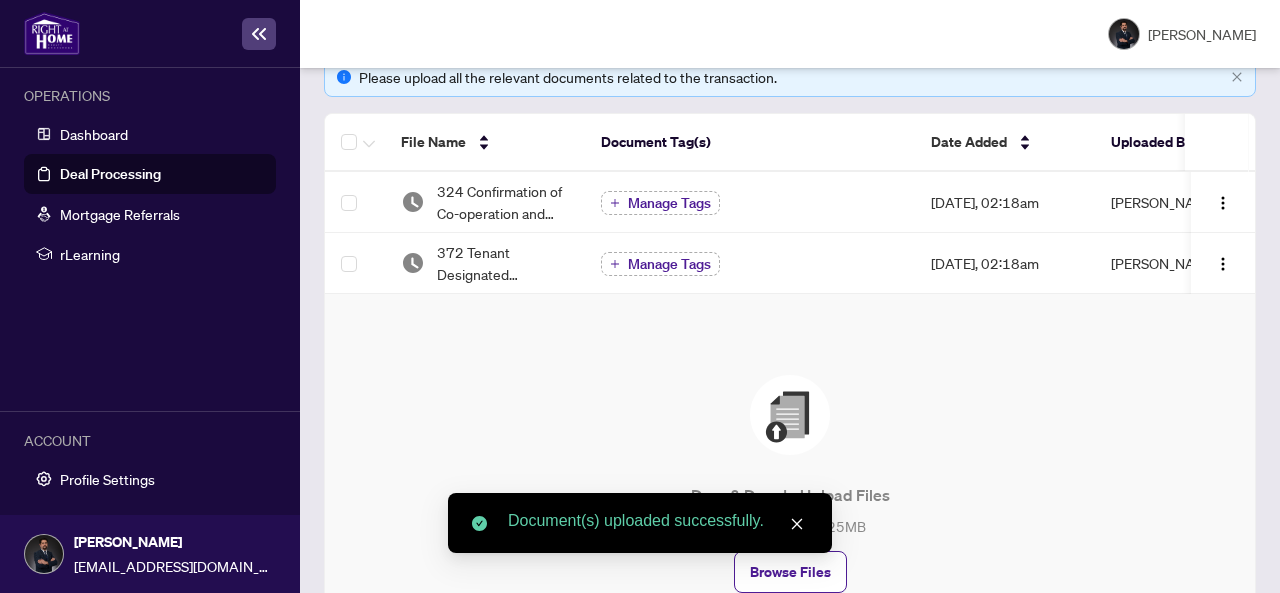 scroll, scrollTop: 501, scrollLeft: 0, axis: vertical 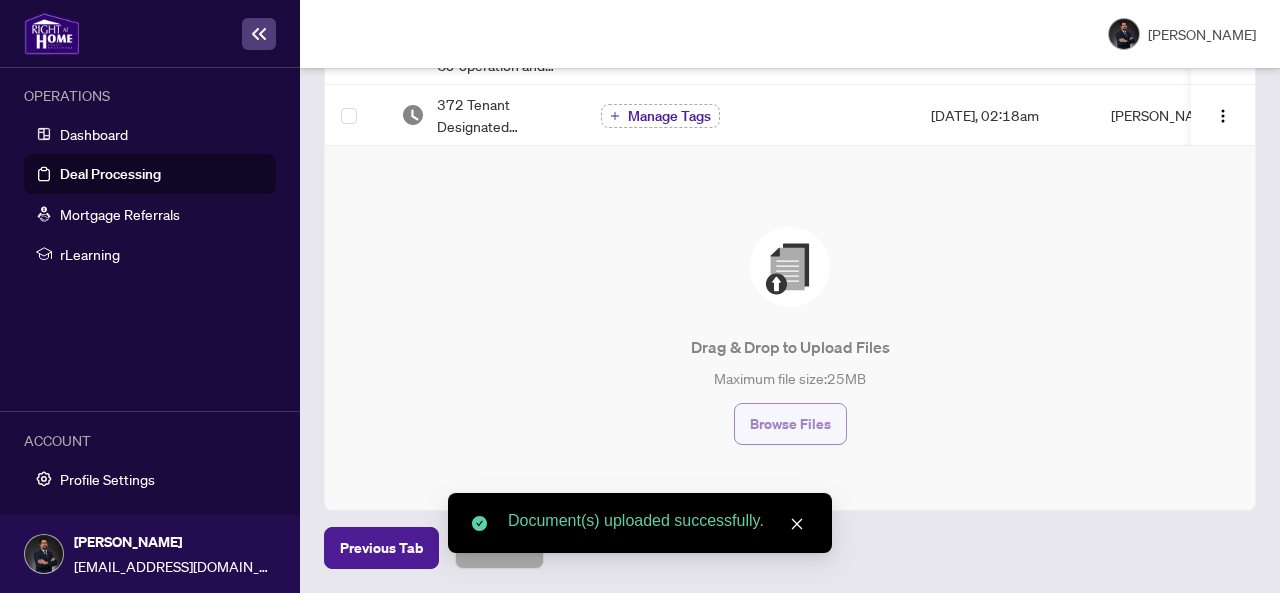 click on "Browse Files" at bounding box center (790, 424) 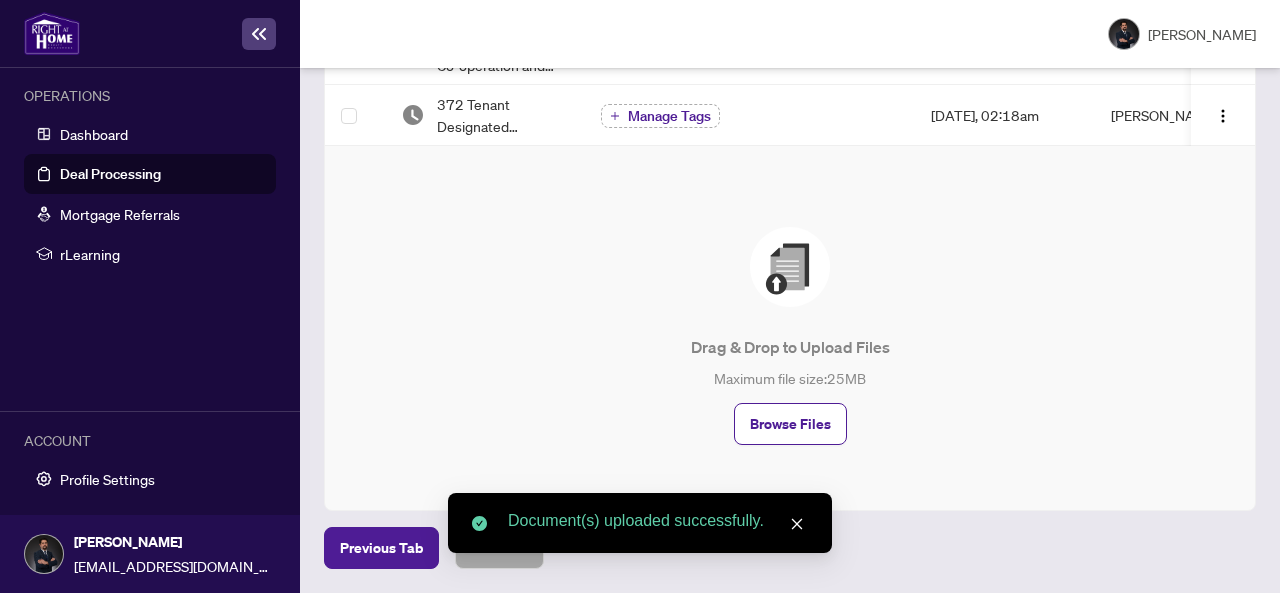 click on "Maximum file size:  25  MB" at bounding box center (790, 378) 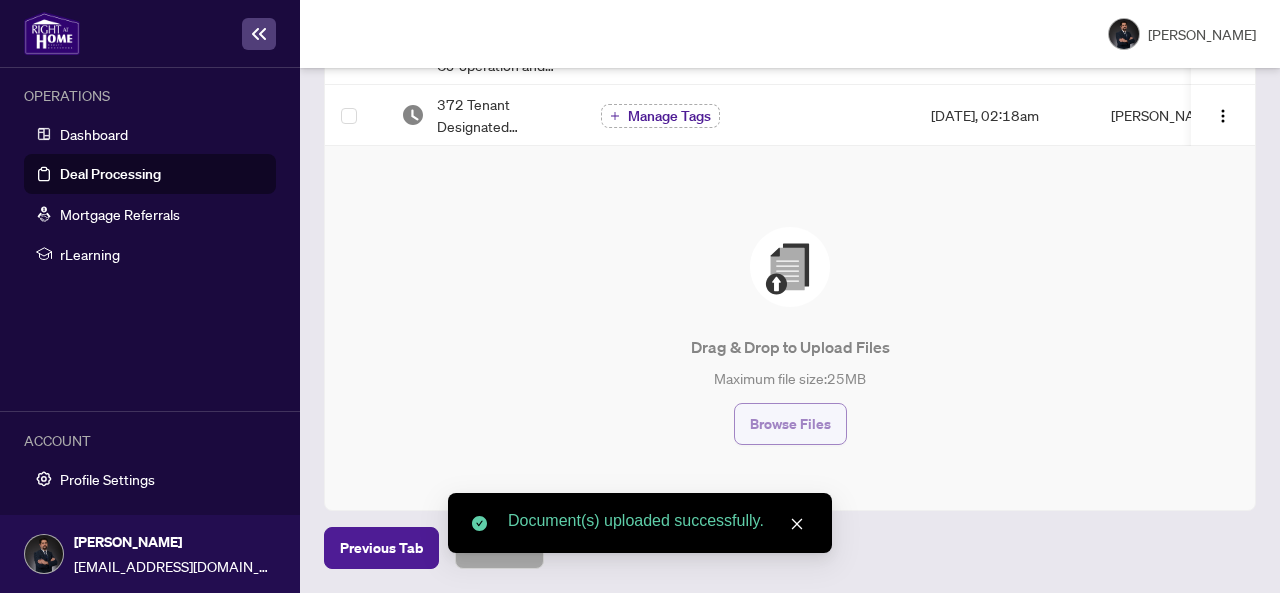 click on "Browse Files" at bounding box center [790, 424] 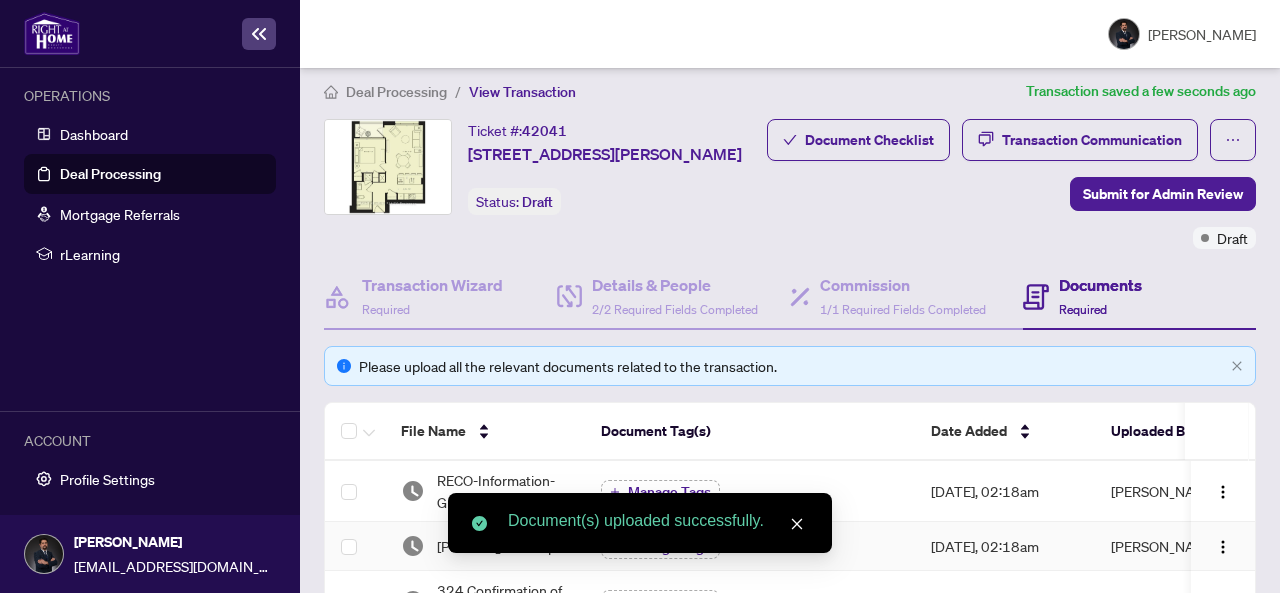 scroll, scrollTop: 0, scrollLeft: 0, axis: both 